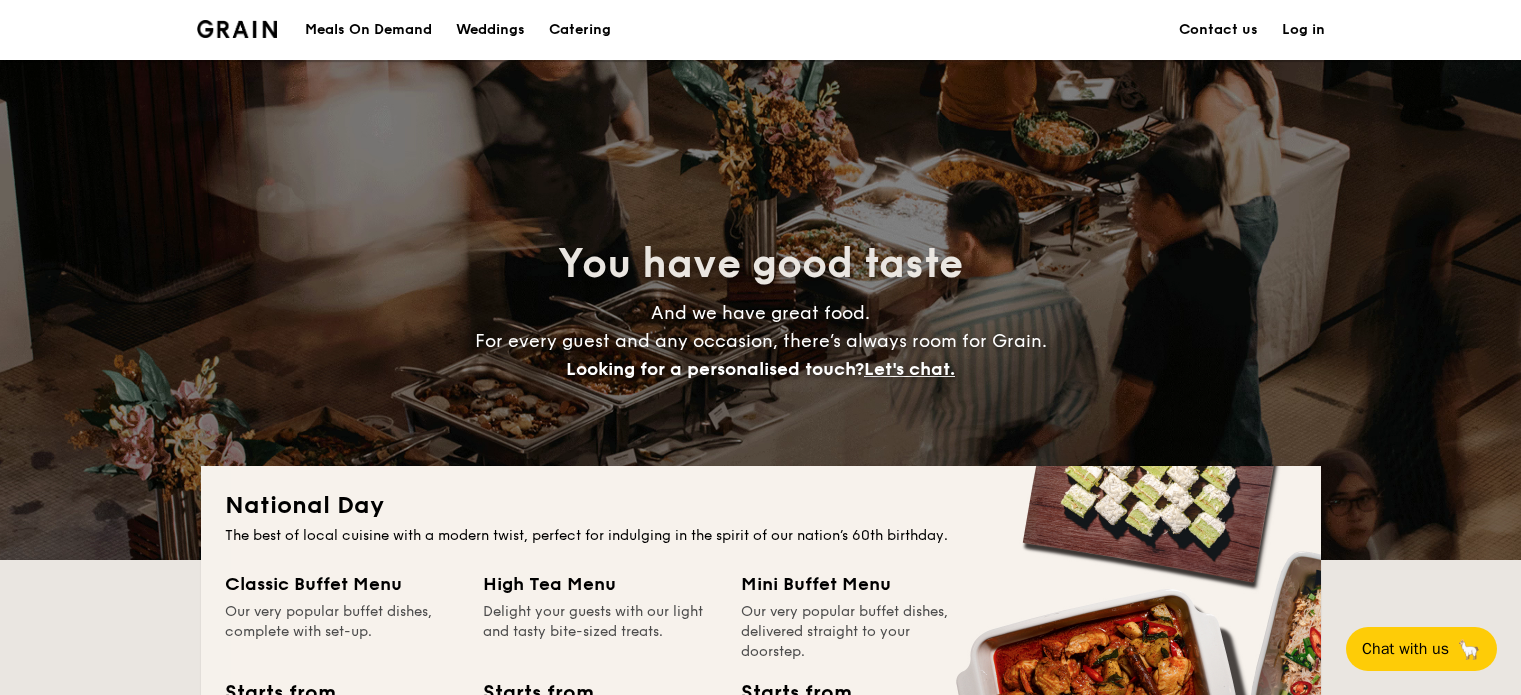 scroll, scrollTop: 0, scrollLeft: 0, axis: both 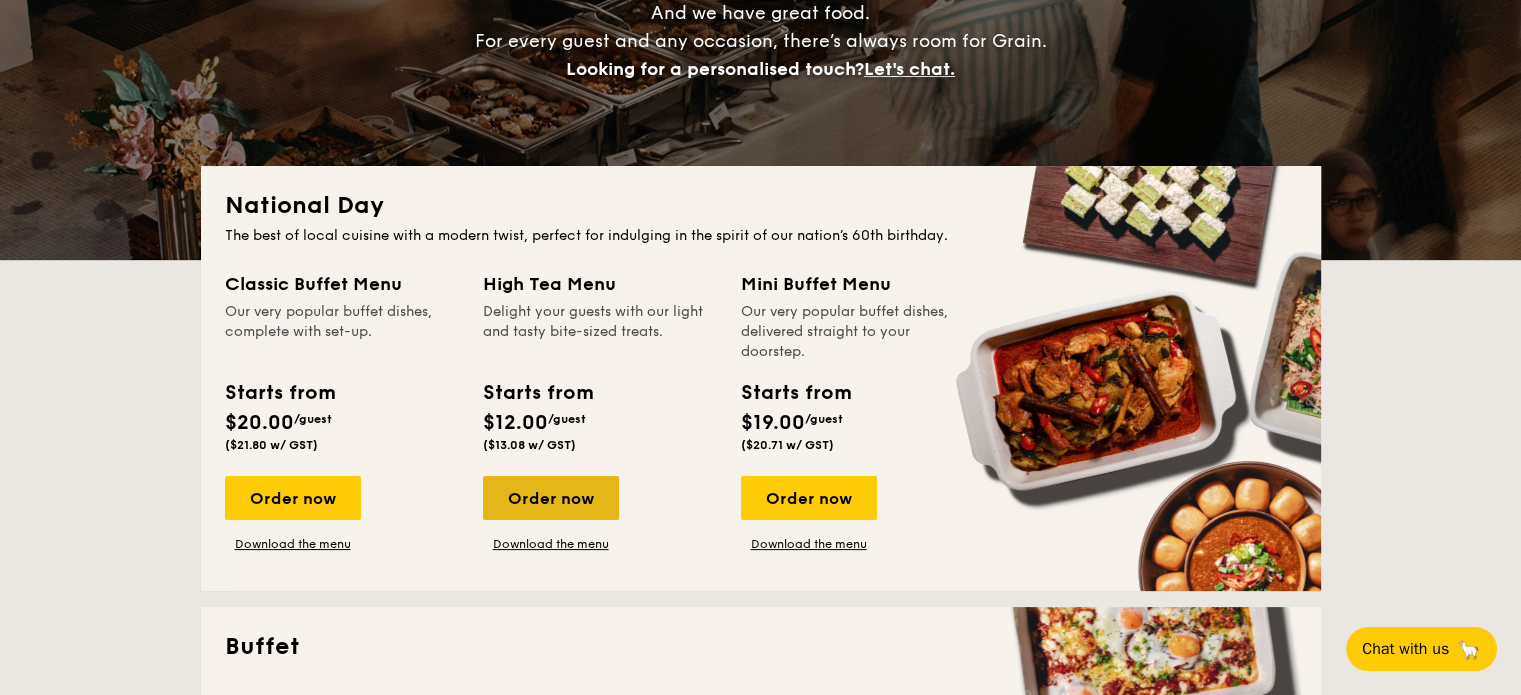 click on "Order now" at bounding box center [551, 498] 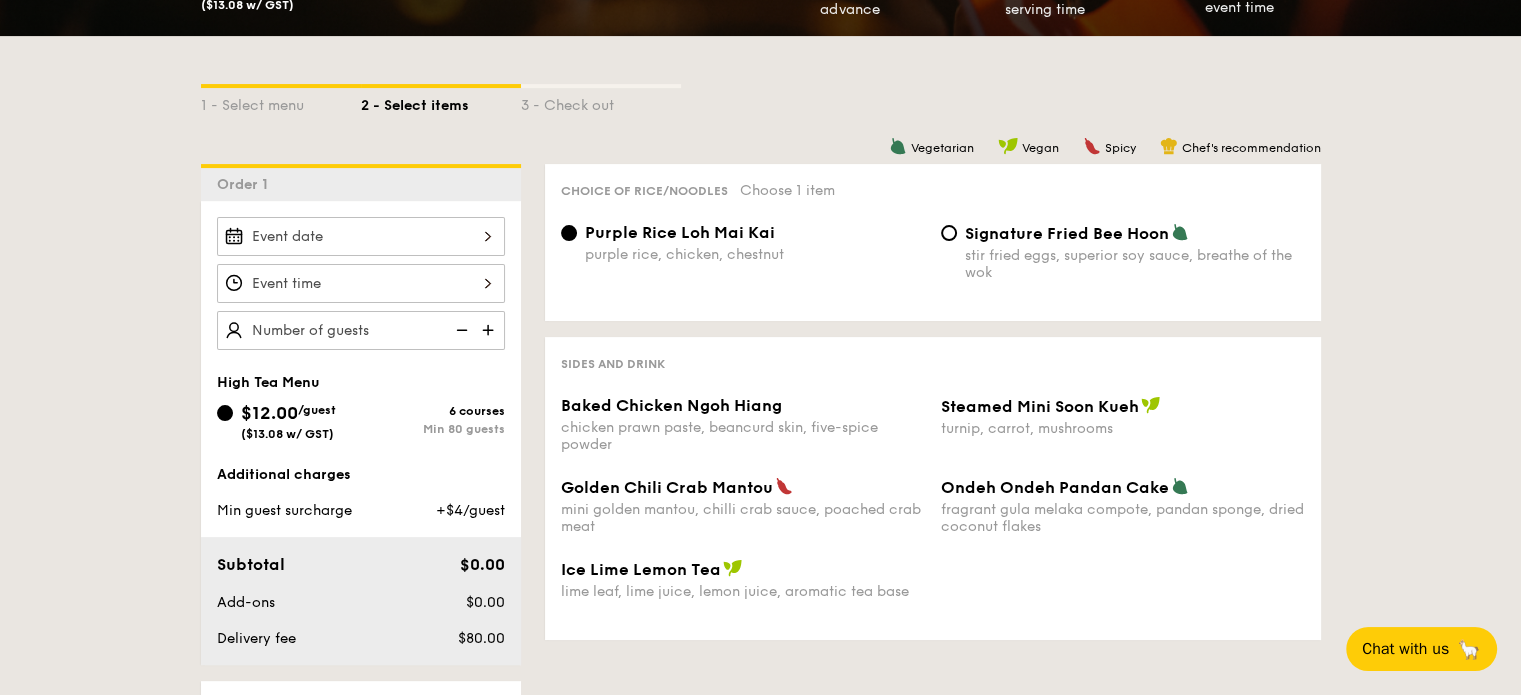scroll, scrollTop: 0, scrollLeft: 0, axis: both 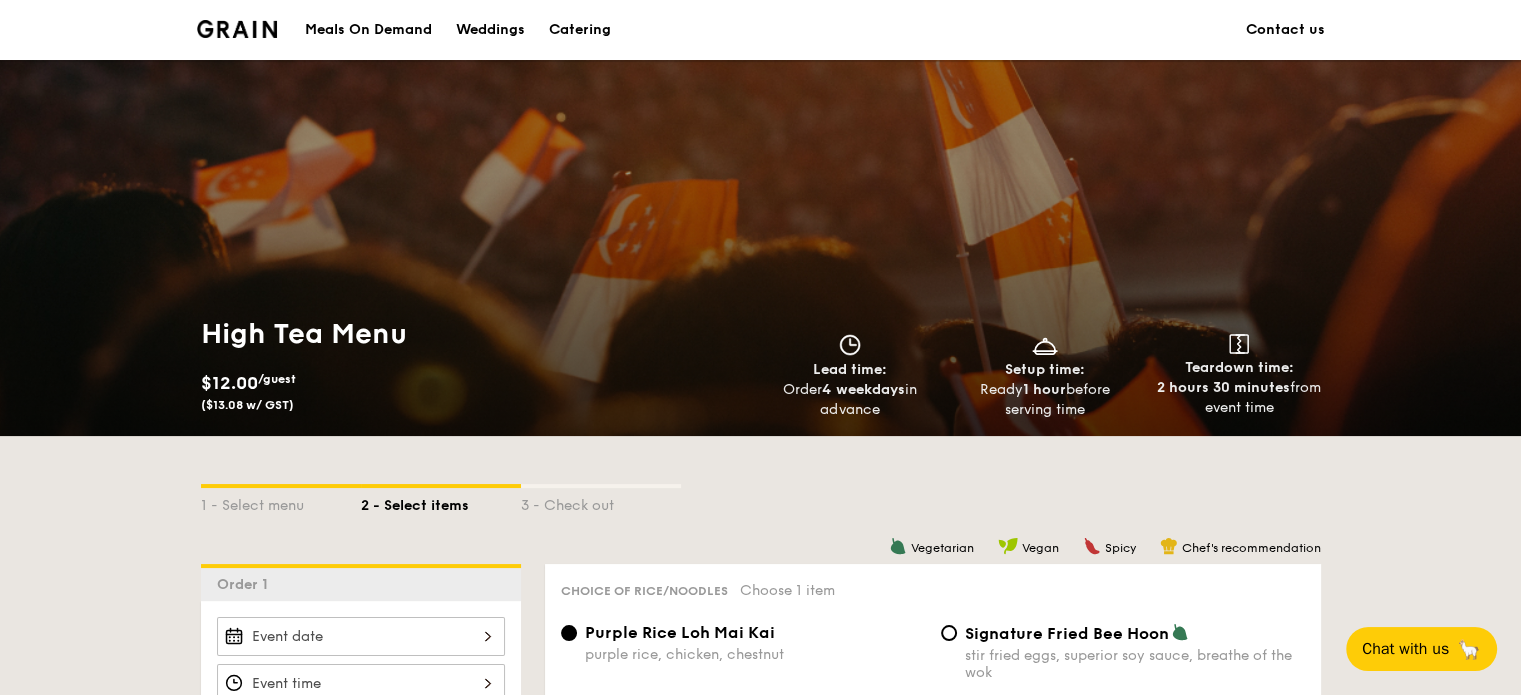 click on "High Tea Menu
$12.00
/guest
($13.08 w/ GST)
Lead time:
Order  4 weekdays  in advance
Setup time:
Ready  1 hour  before serving time
Teardown time:
2 hours 30 minutes  from event time" at bounding box center (761, 368) 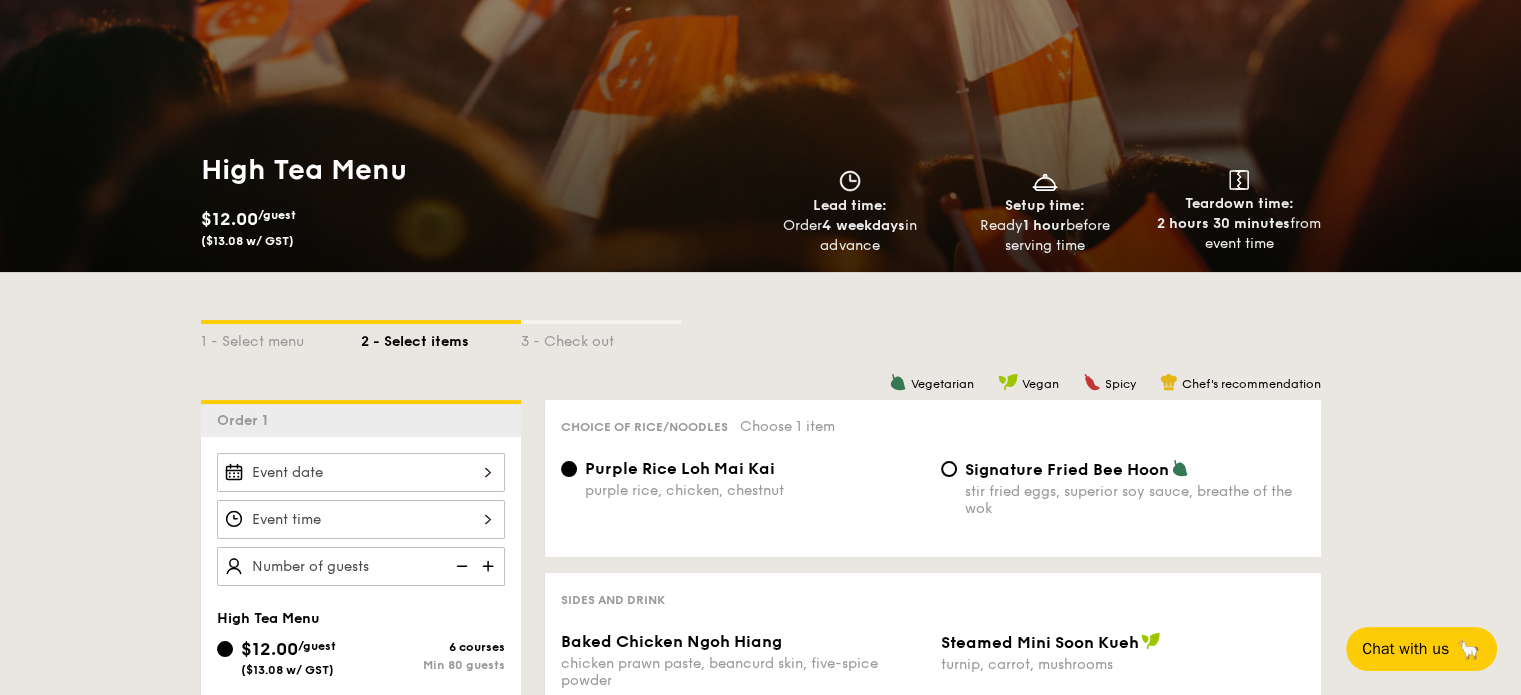 scroll, scrollTop: 200, scrollLeft: 0, axis: vertical 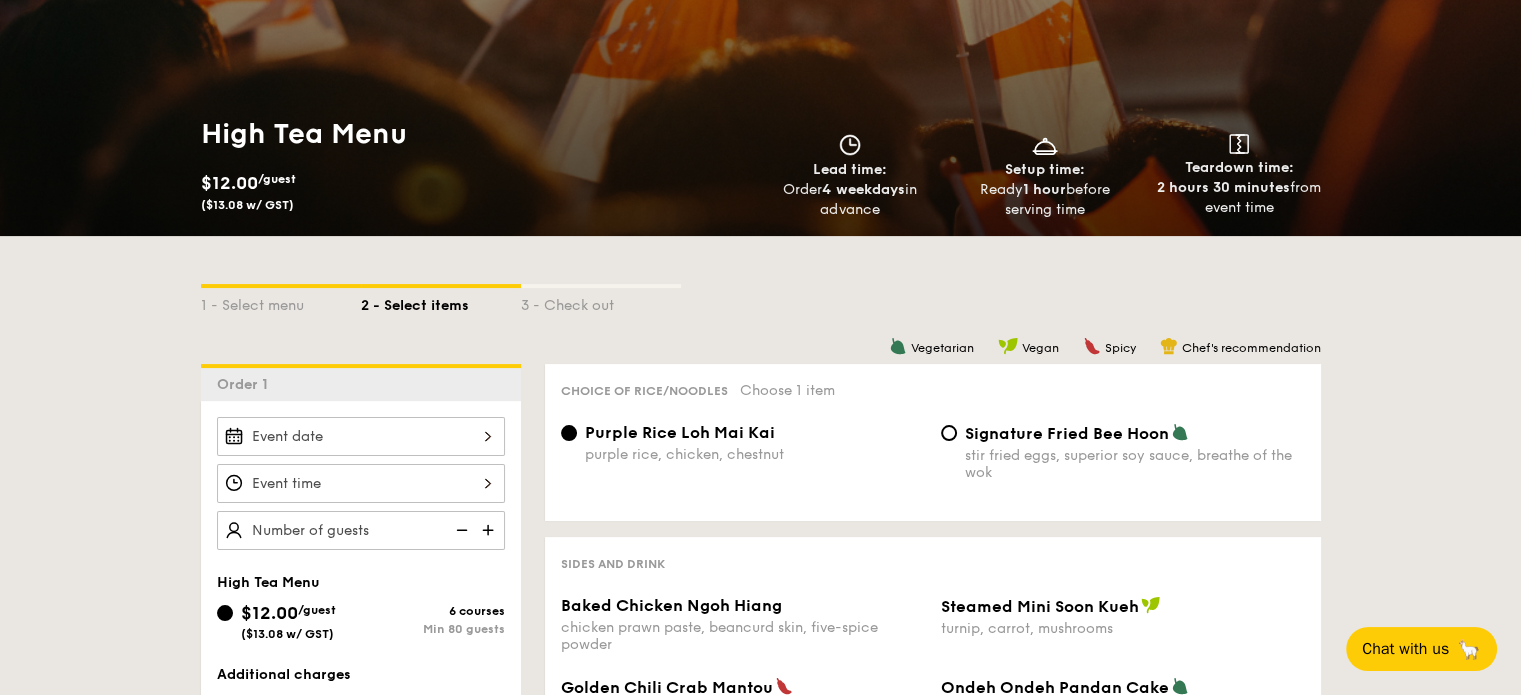 click on "2 hours 30 minutes  from event time" at bounding box center [1239, 198] 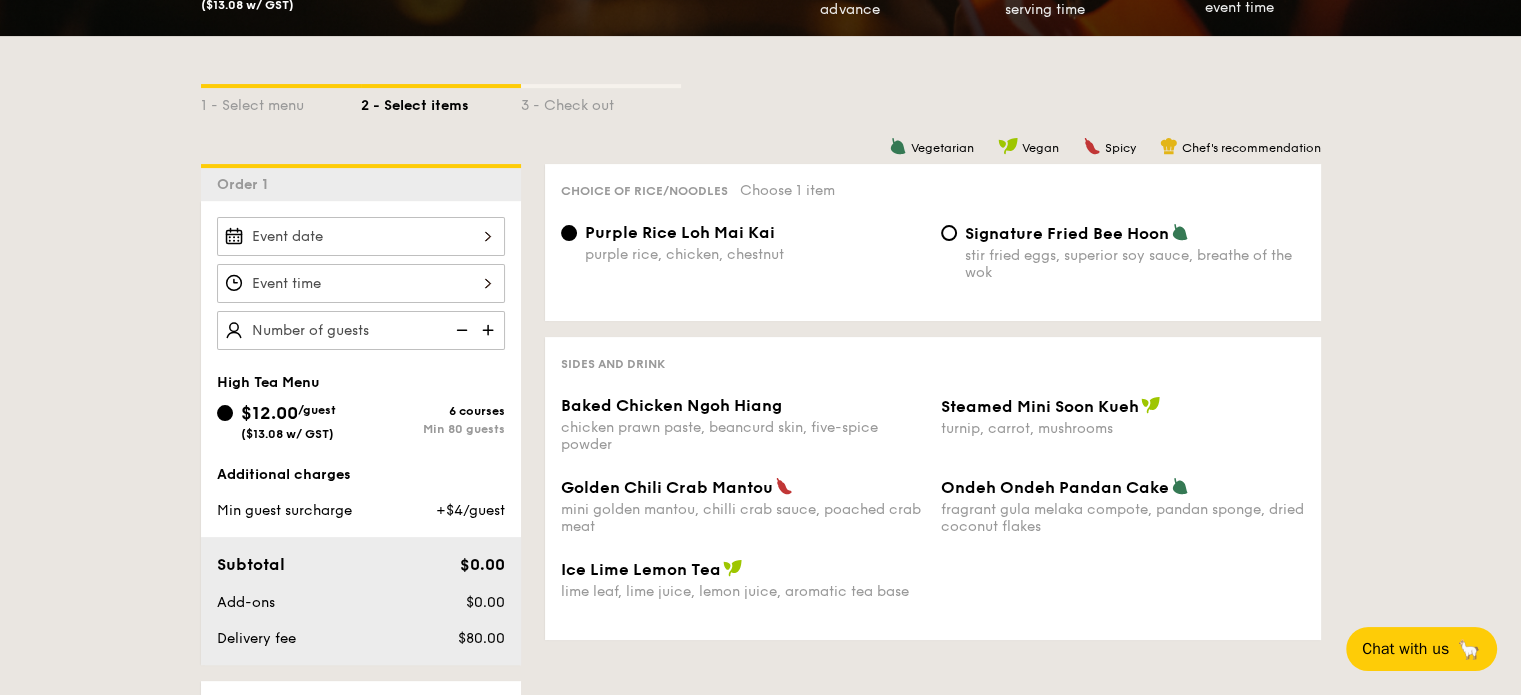 click on "Chef's recommendation" at bounding box center [1251, 148] 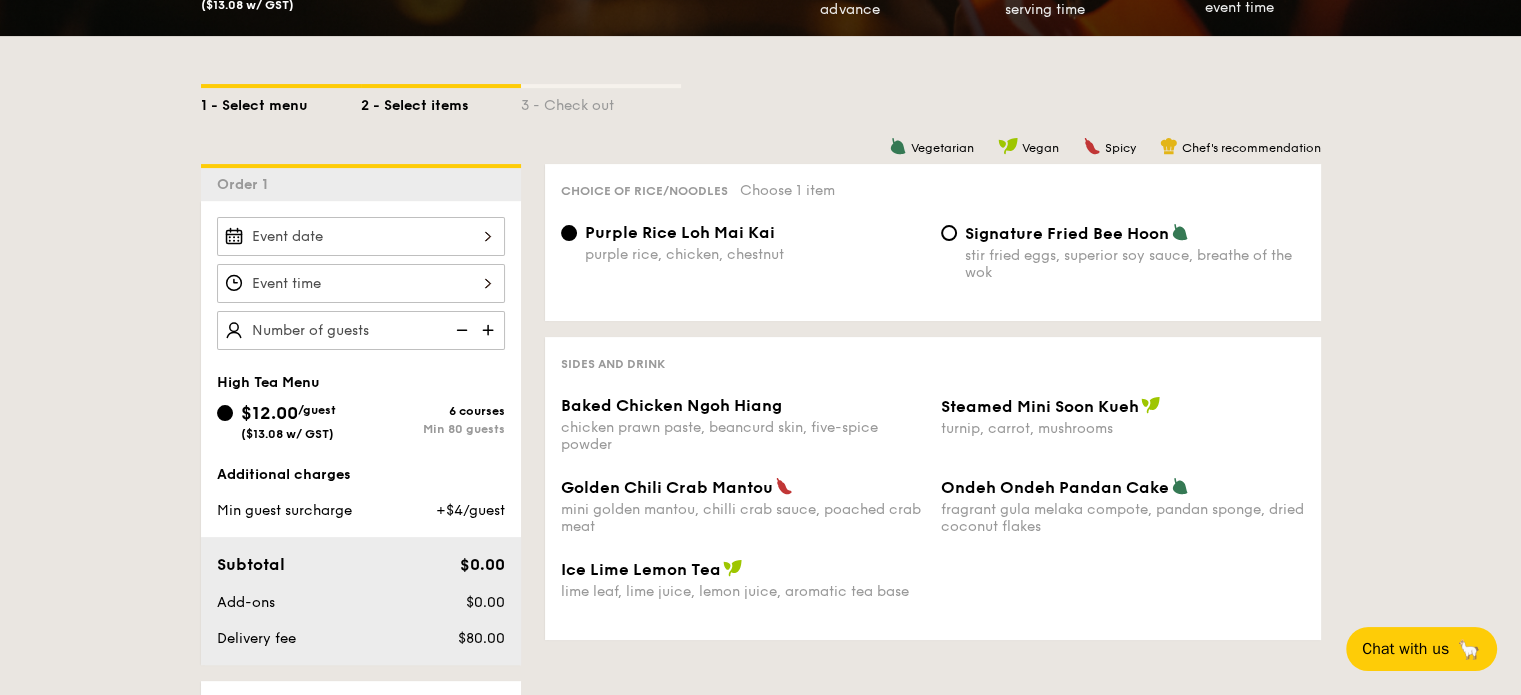 click on "1 - Select menu" at bounding box center [281, 102] 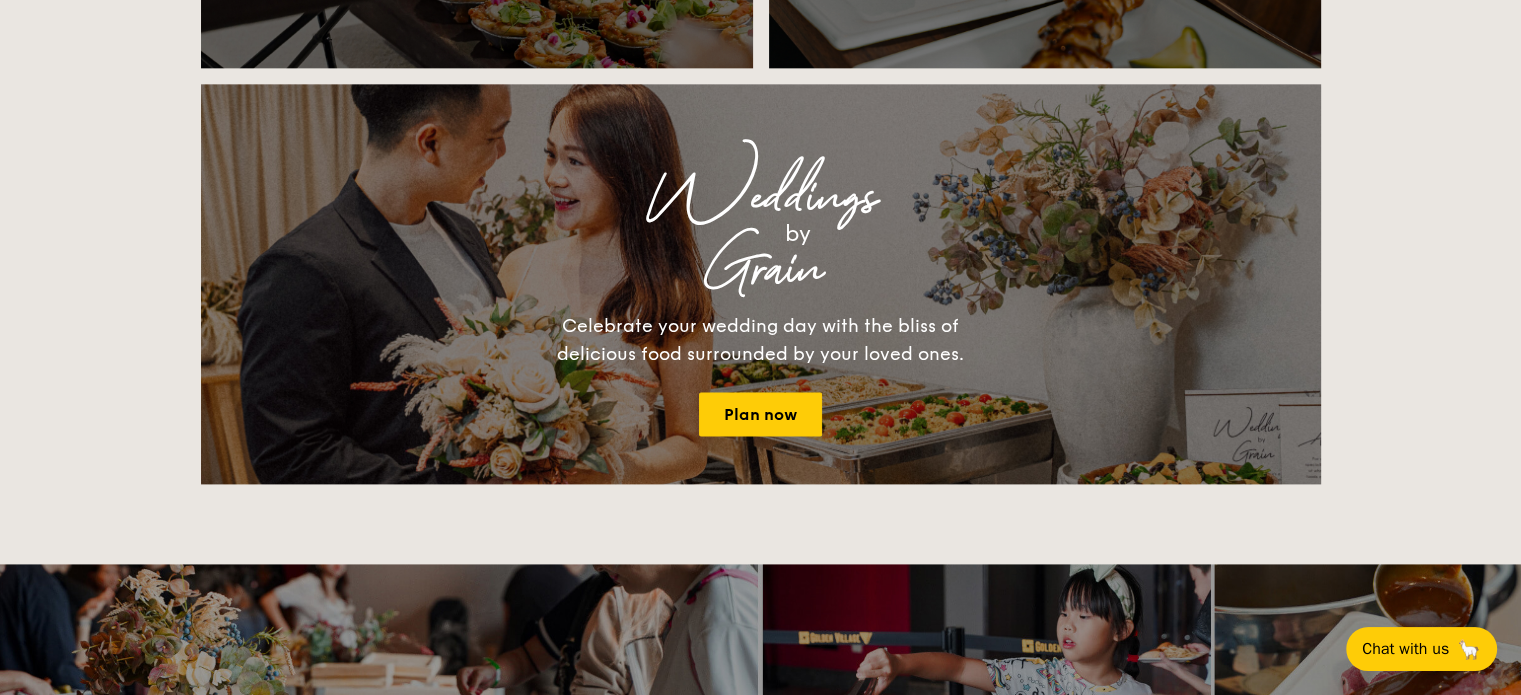 scroll, scrollTop: 2600, scrollLeft: 0, axis: vertical 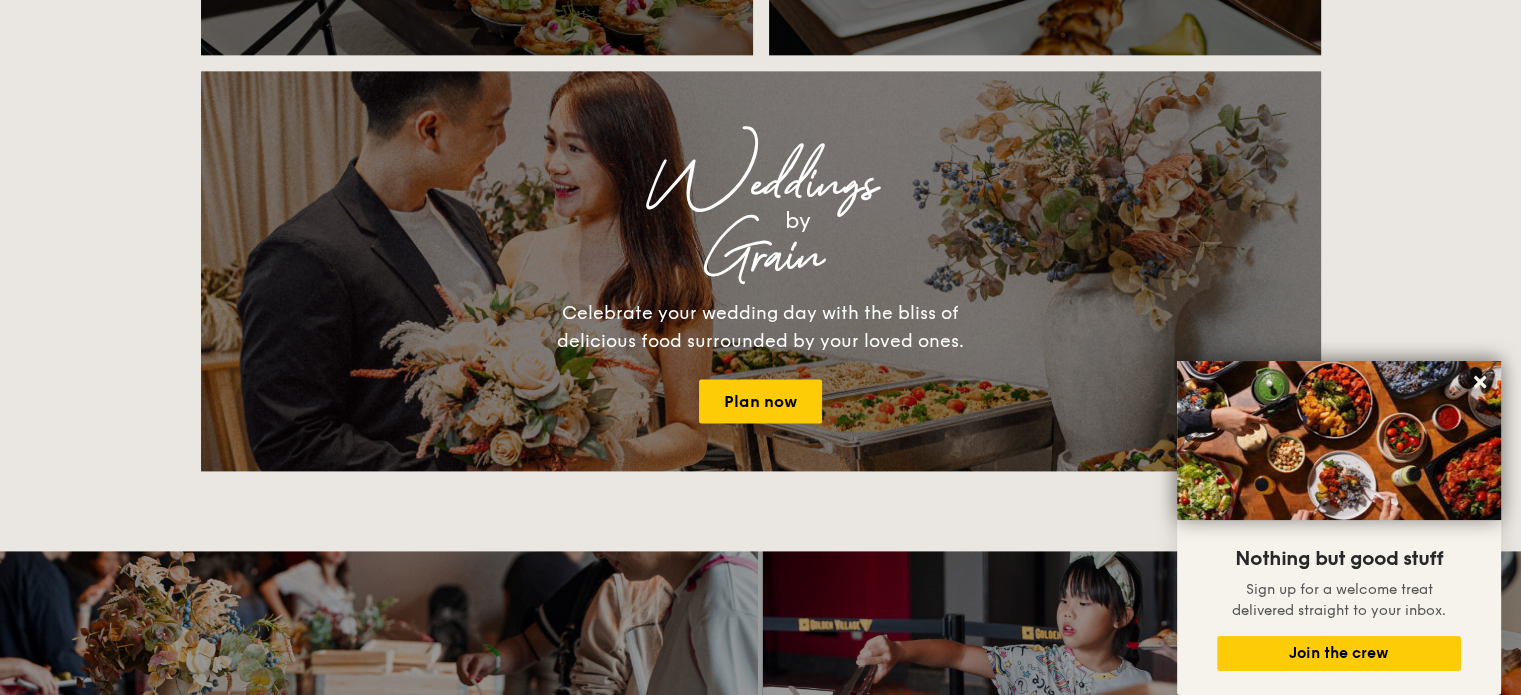 click on "National Day The best of local cuisine with a modern twist, perfect for indulging in the spirit of our nation’s 60th birthday.
Classic Buffet Menu
Our very popular buffet dishes, complete with set-up.
Starts from
$20.00
/guest
($21.80 w/ GST)
Order now
Download the menu
High Tea Menu
Delight your guests with our light and tasty bite-sized treats.
Starts from
$12.00
/guest
($13.08 w/ GST)
Order now
Download the menu
Mini Buffet Menu
Our very popular buffet dishes, delivered straight to your doorstep.
Starts from
$19.00
/guest
($20.71 w/ GST)
Order now
Download the menu
Buffet  /guest  Grain" at bounding box center (760, 26) 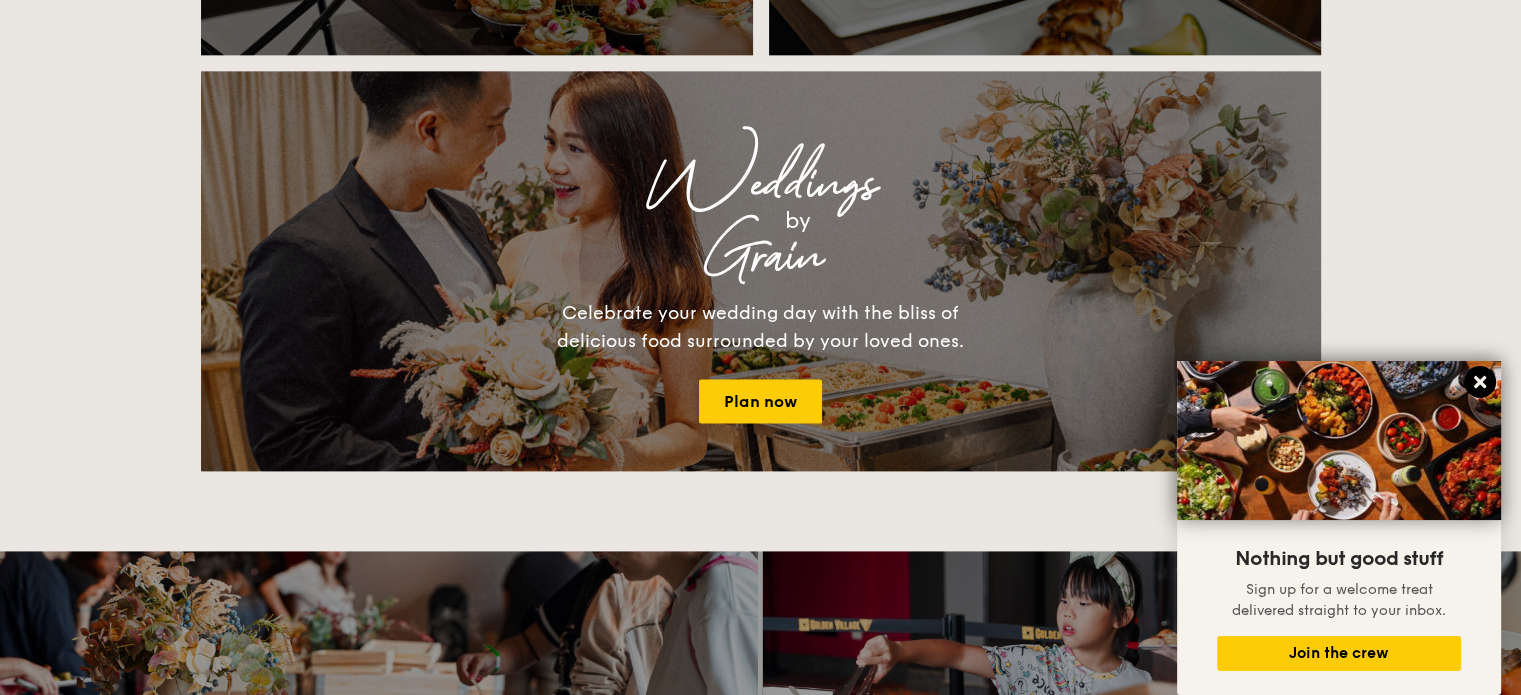 click 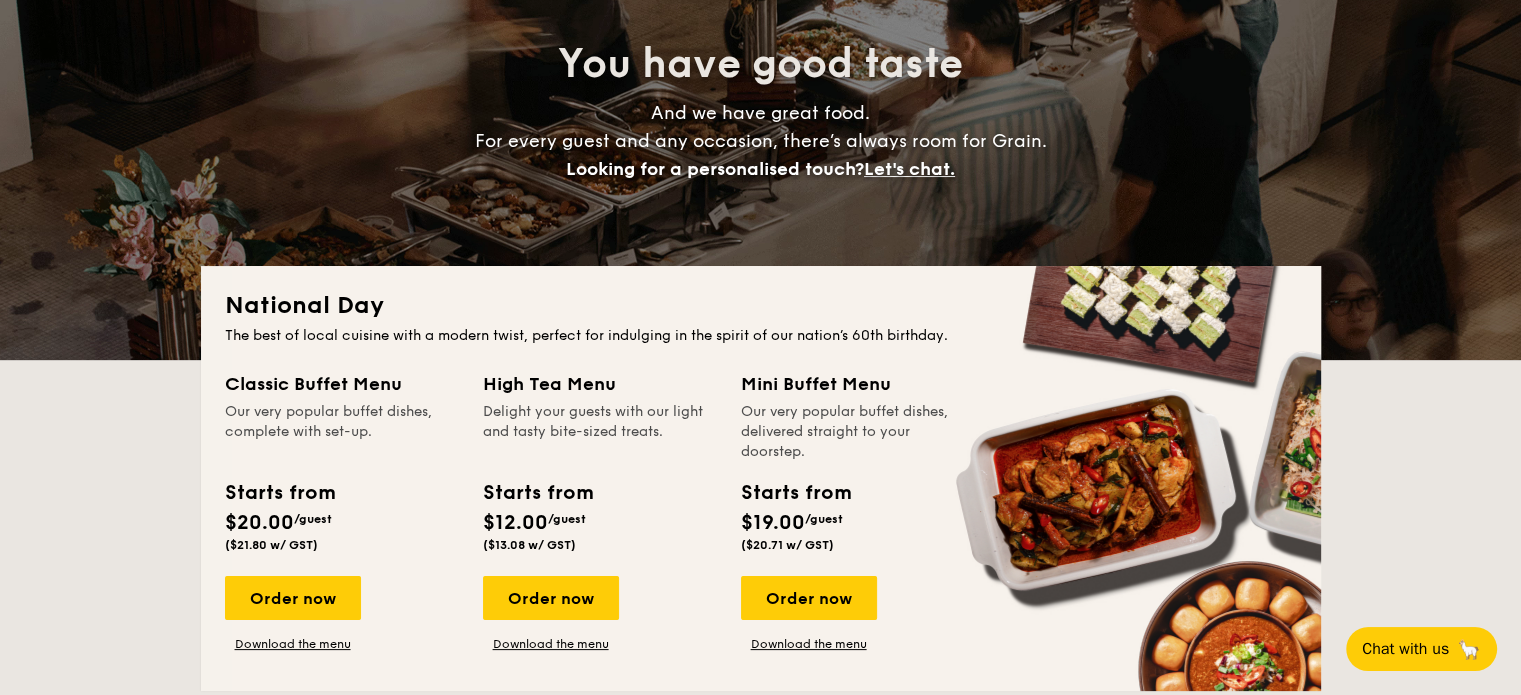 scroll, scrollTop: 900, scrollLeft: 0, axis: vertical 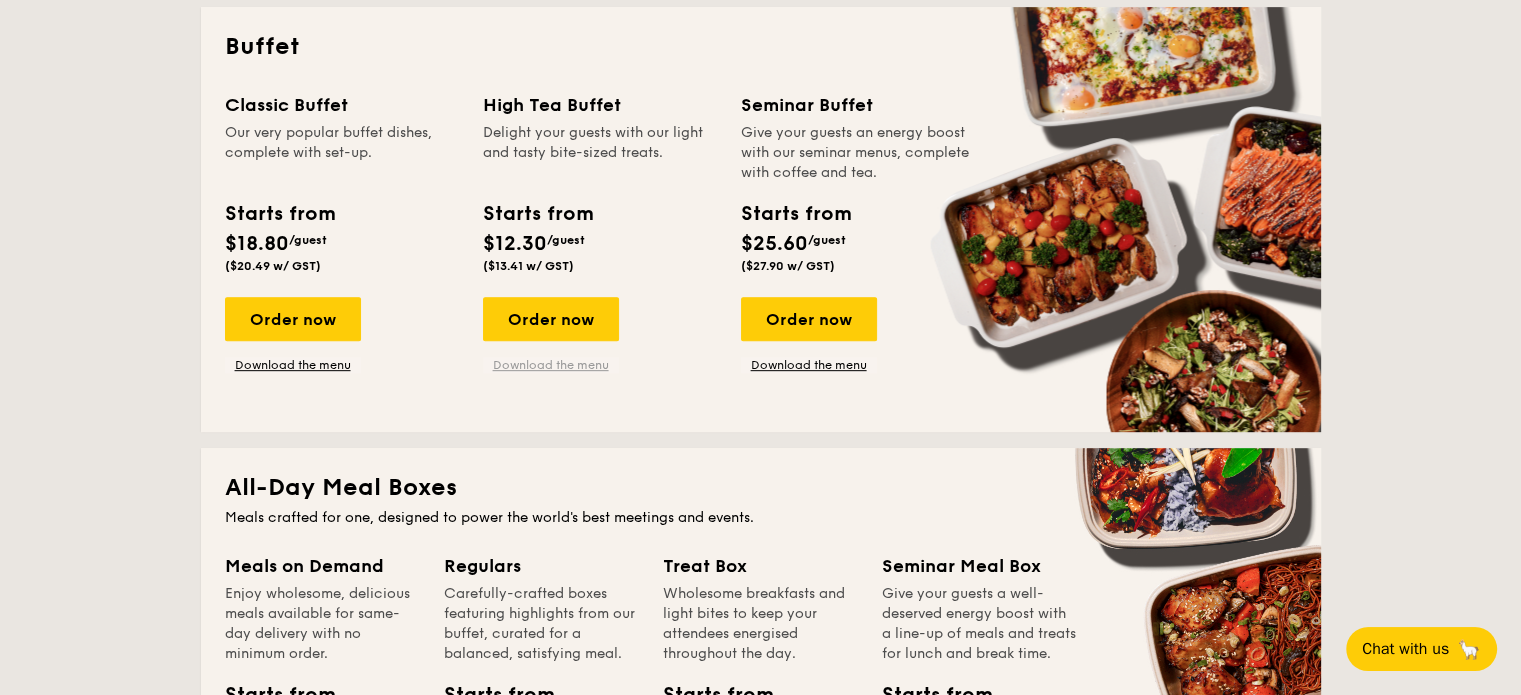 click on "Download the menu" at bounding box center [551, 365] 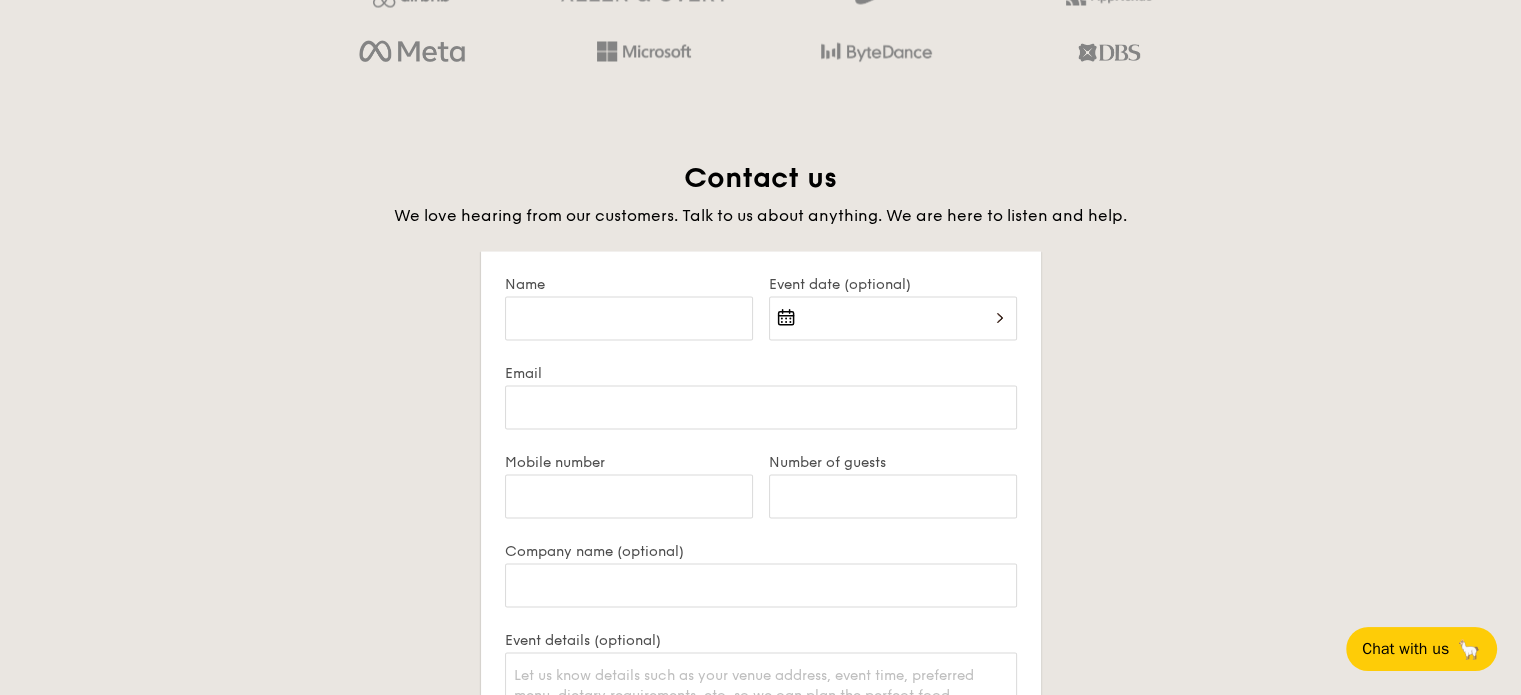 scroll, scrollTop: 3800, scrollLeft: 0, axis: vertical 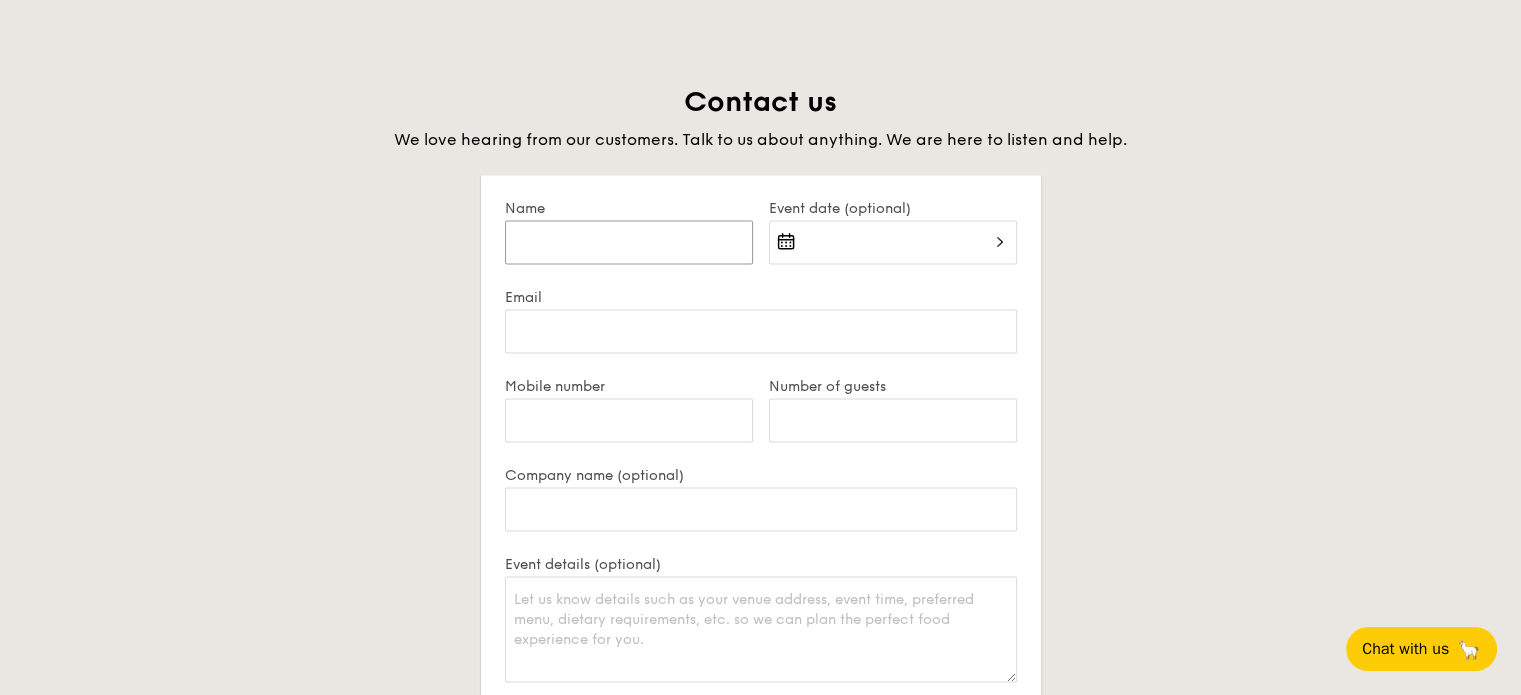 click on "Name" at bounding box center (629, 242) 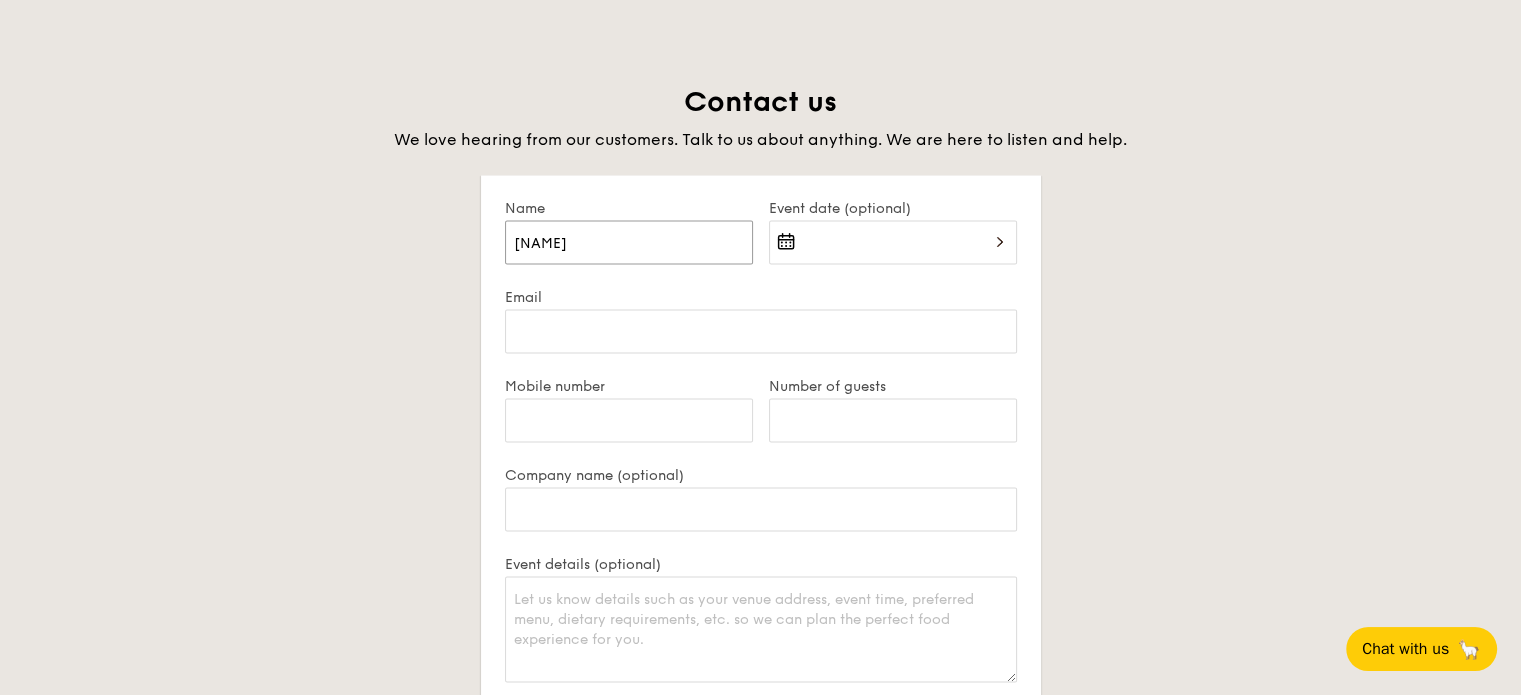 type on "[NAME]" 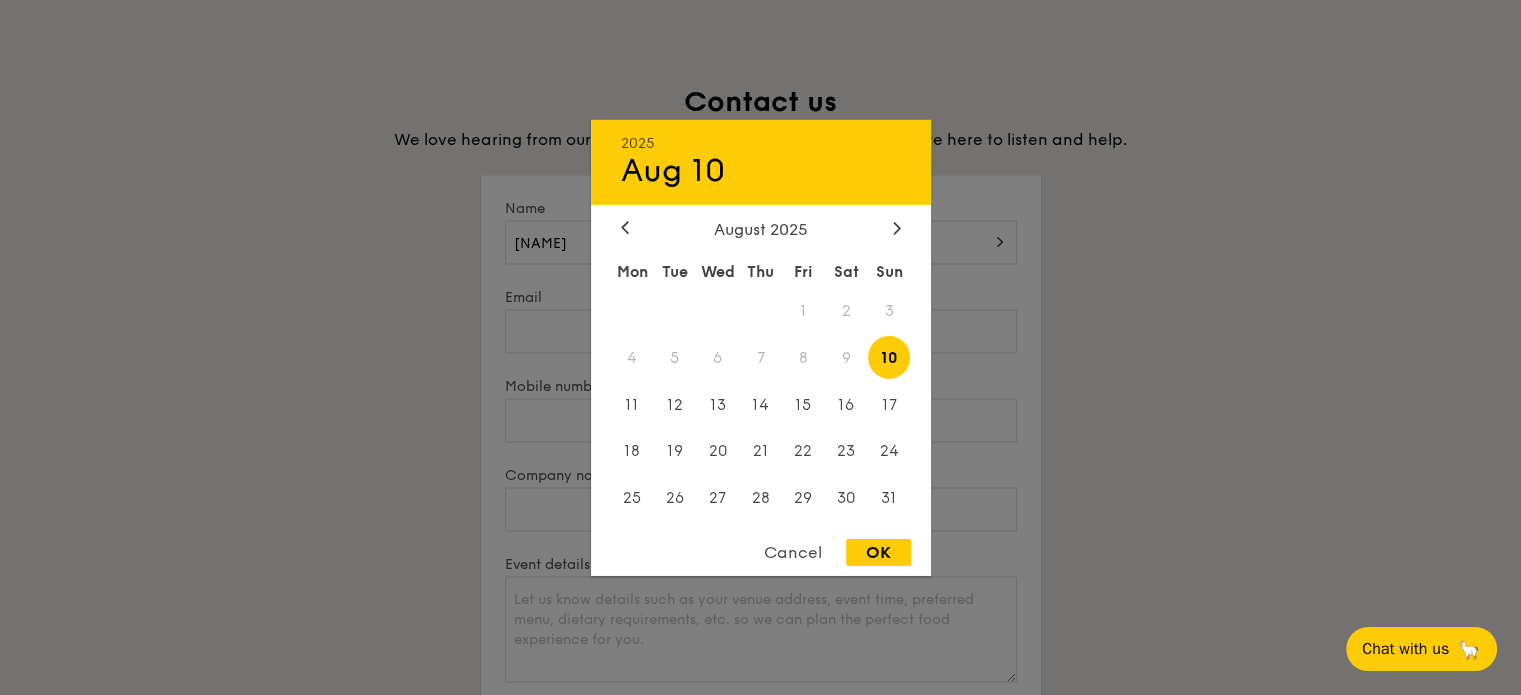 click on "[DATE] [MONTH] [YEAR] [YEAR] Mon Tue Wed Thu Fri Sat Sun 1 2 3 4 5 6 7 8 9 10 11 12 13 14 15 16 17 18 19 20 21 22 23 24 25 26 27 28 29 30 31 Cancel OK" at bounding box center (893, 254) 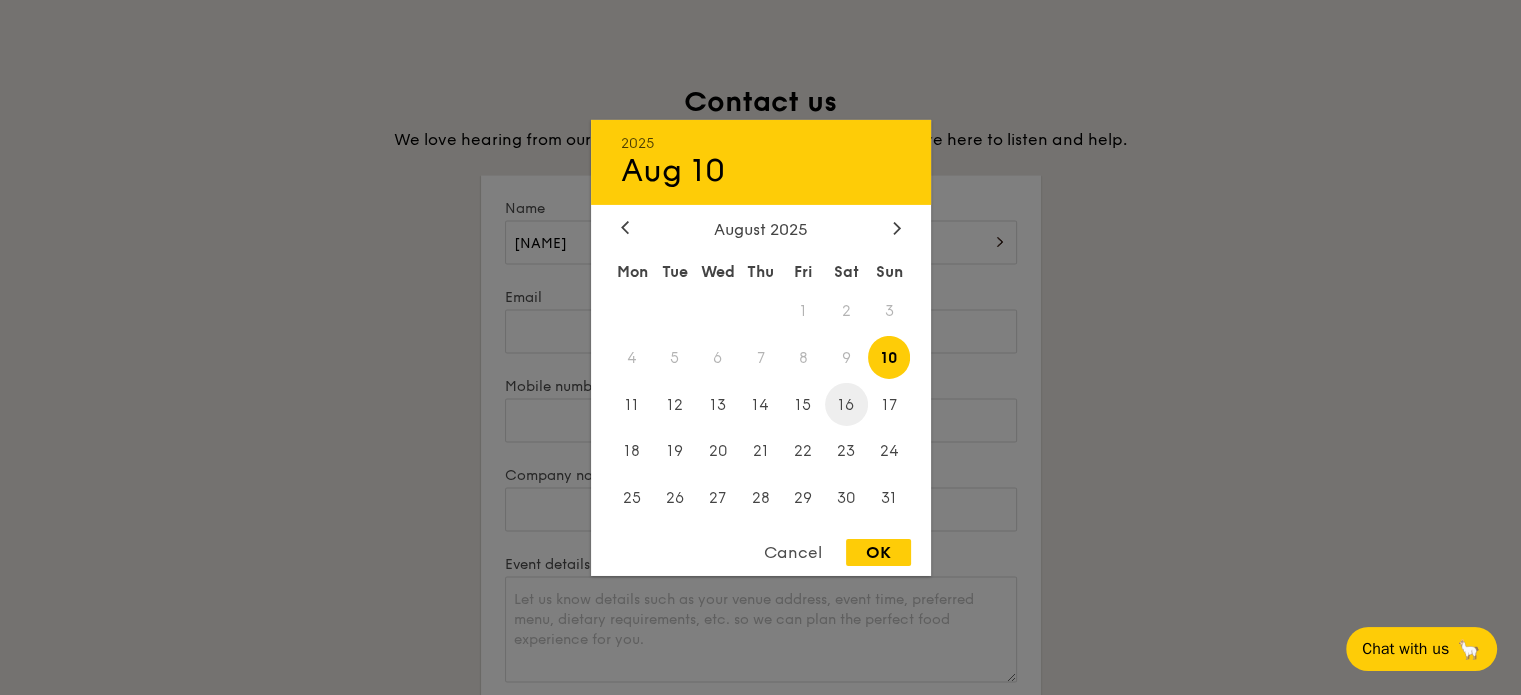 click on "16" at bounding box center (846, 404) 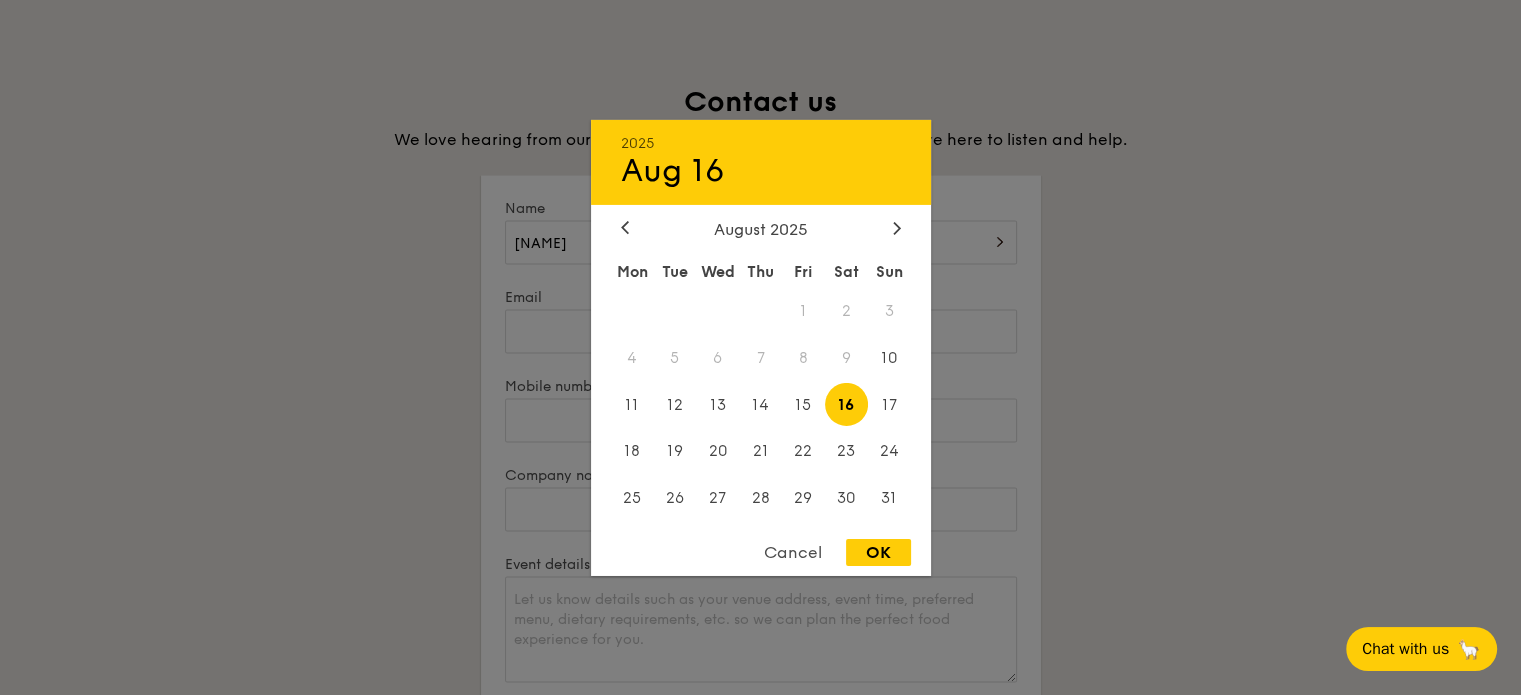 click on "OK" at bounding box center (878, 552) 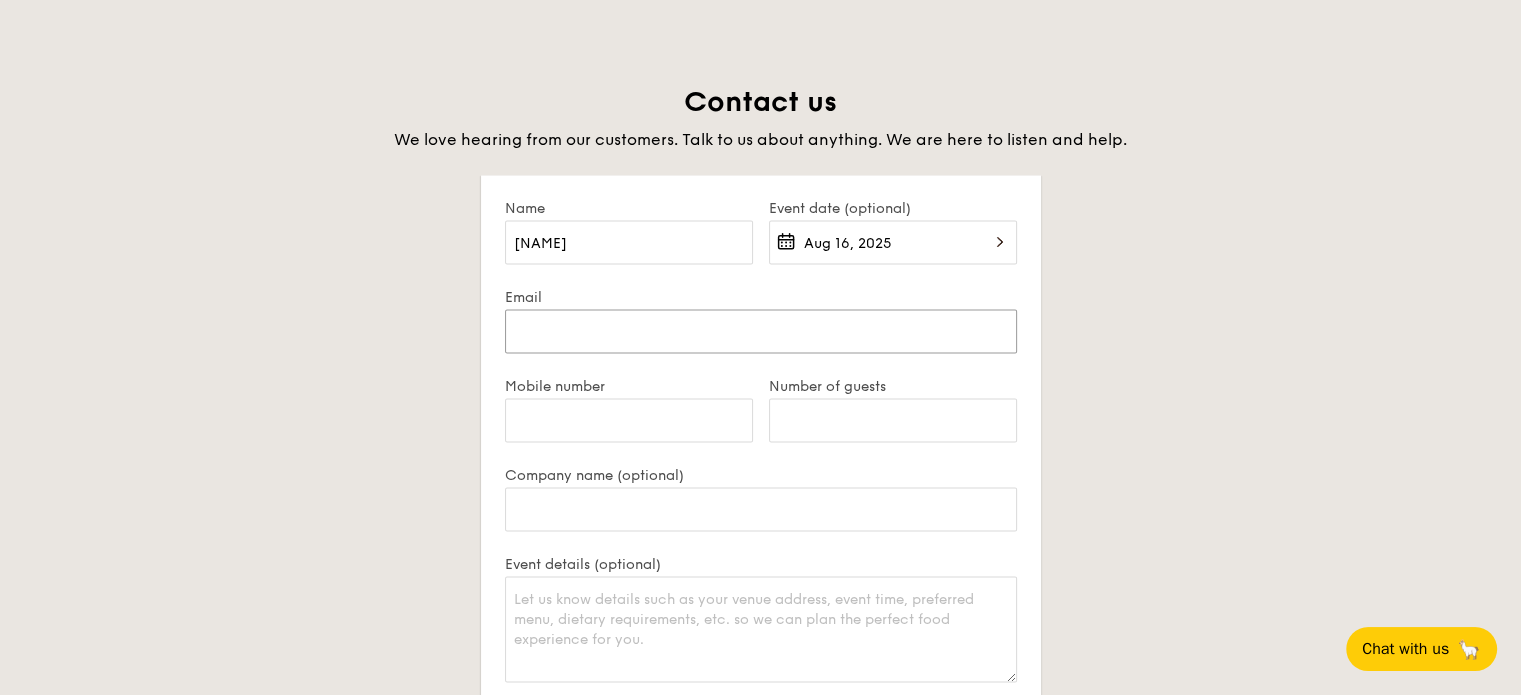drag, startPoint x: 564, startPoint y: 314, endPoint x: 579, endPoint y: 315, distance: 15.033297 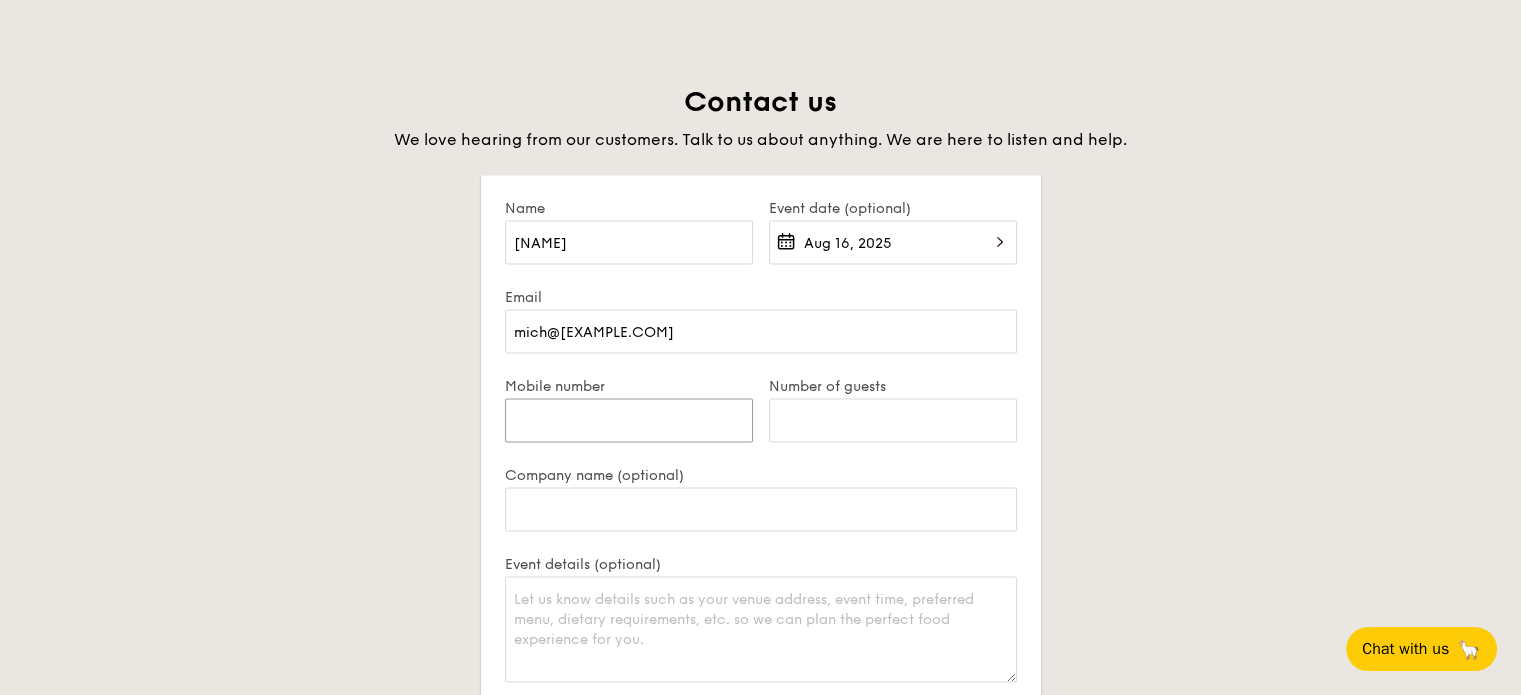 click on "Mobile number" at bounding box center (629, 420) 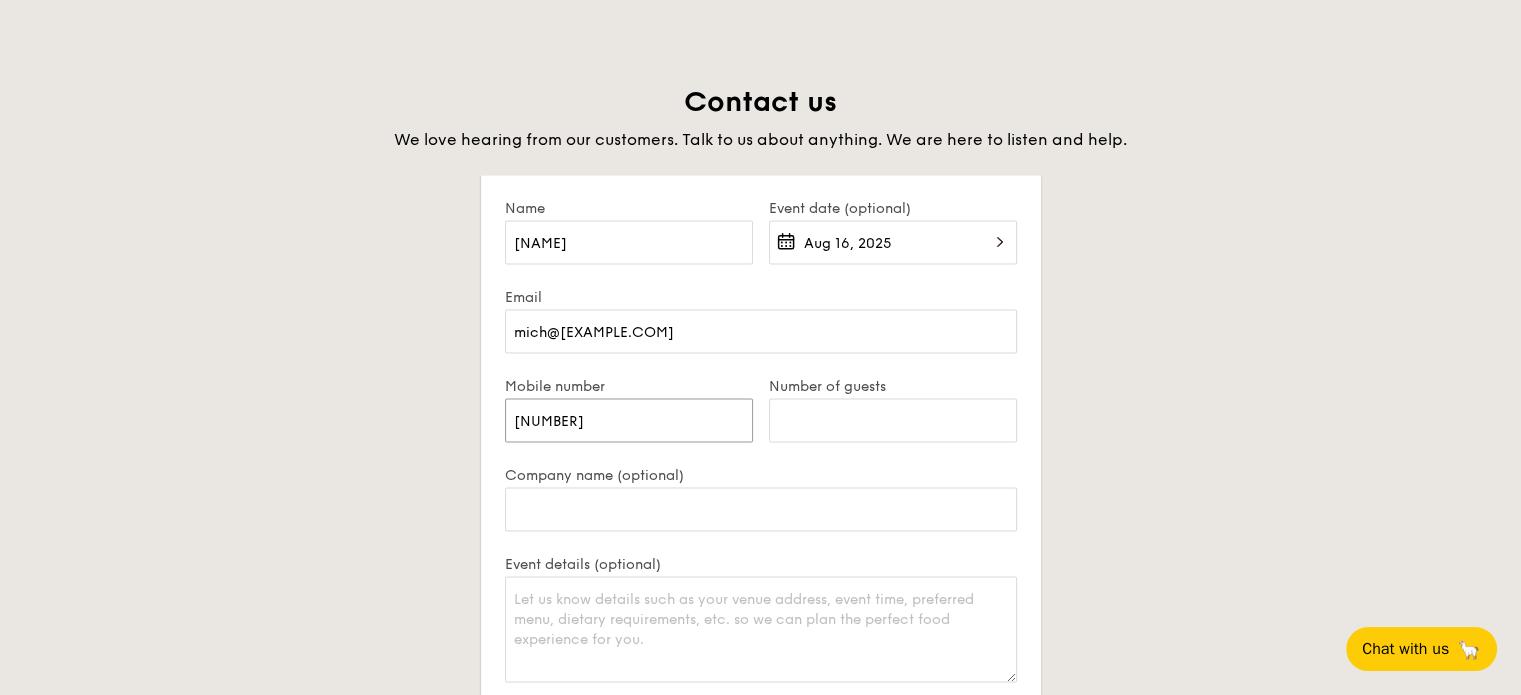 type on "[NUMBER]" 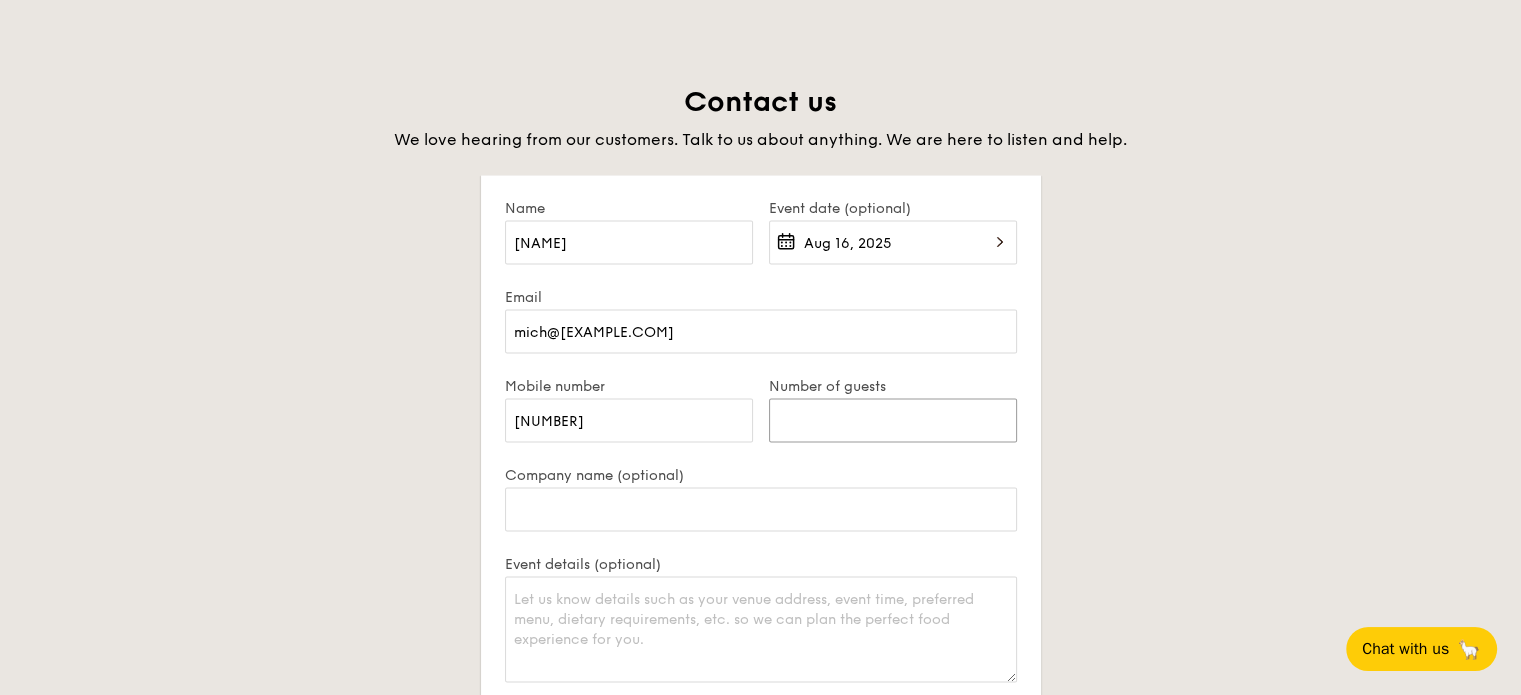 click on "Number of guests" at bounding box center [893, 420] 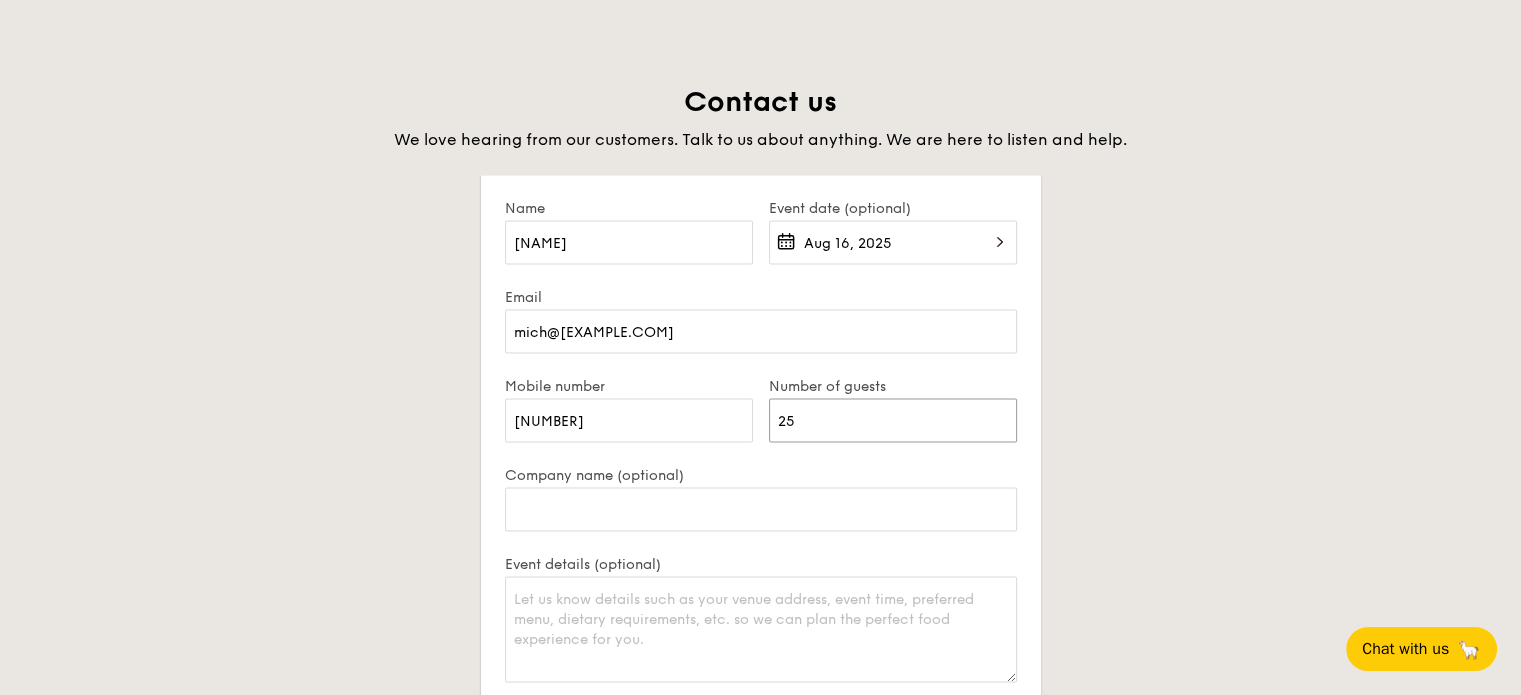 type on "25" 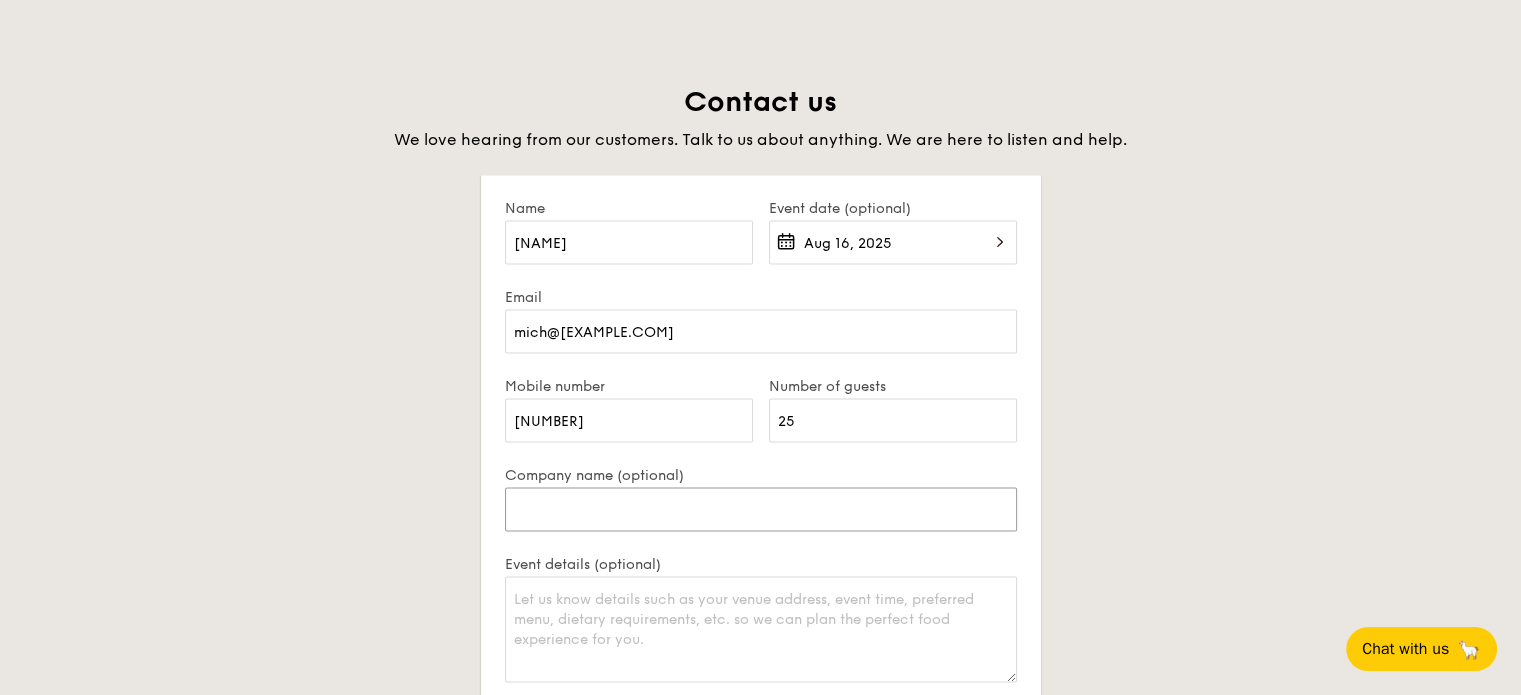 click on "Company name (optional)" at bounding box center (761, 509) 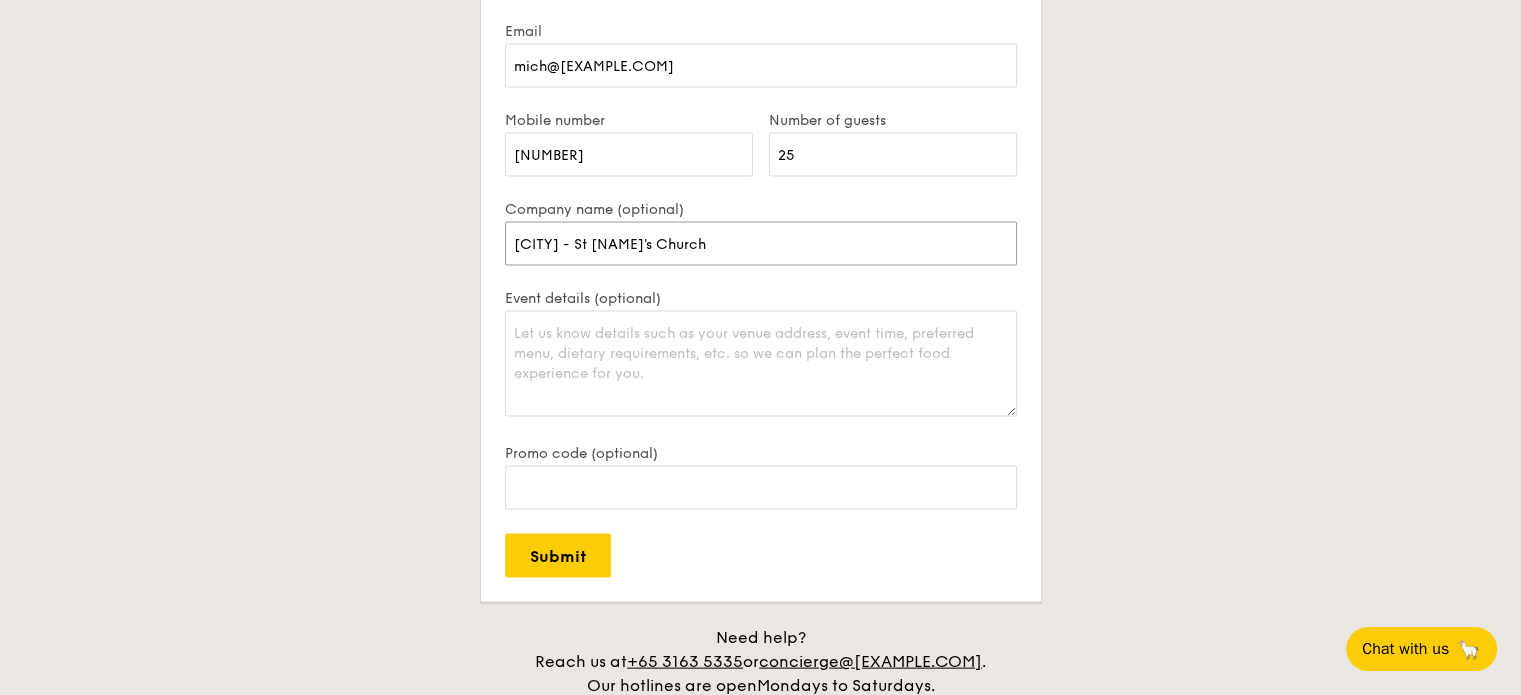 scroll, scrollTop: 4100, scrollLeft: 0, axis: vertical 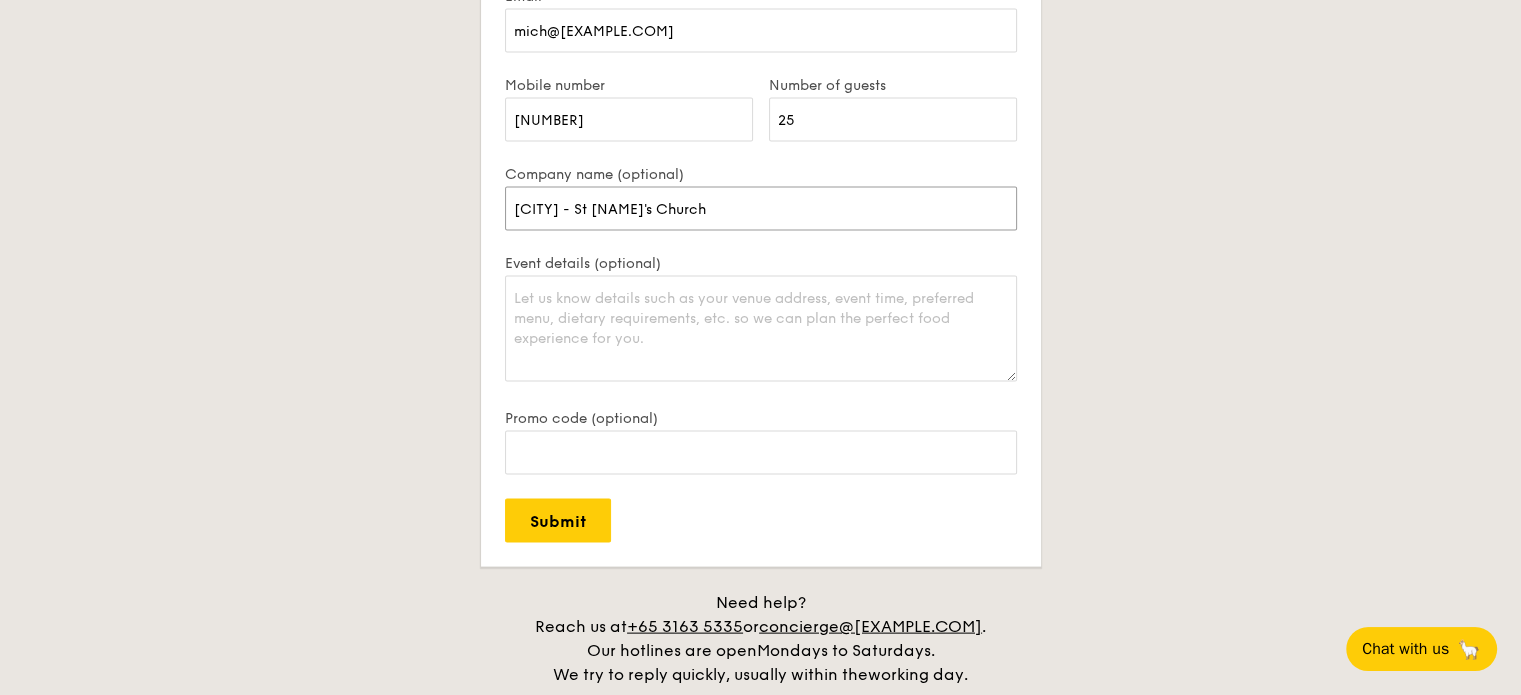 type on "[CITY] - St [NAME]'s Church" 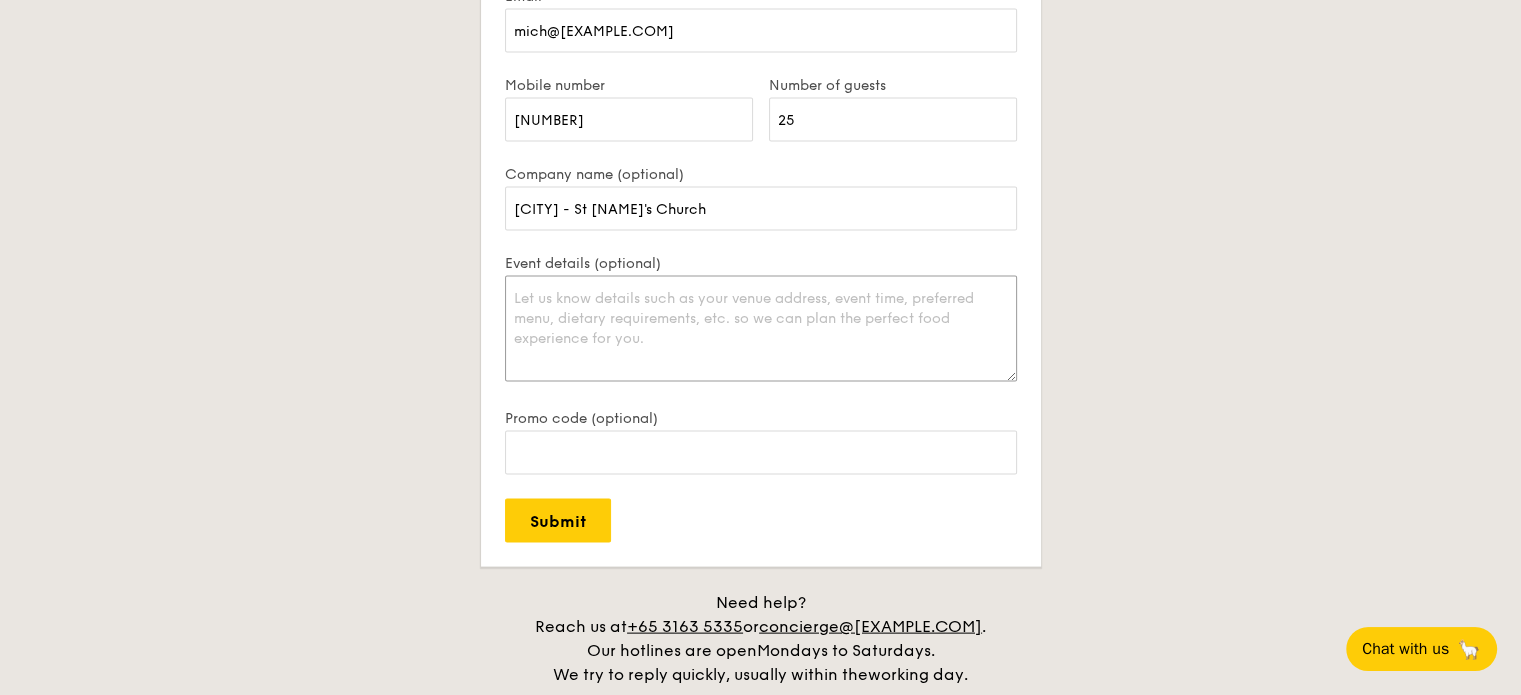 click on "Event details (optional)" at bounding box center (761, 329) 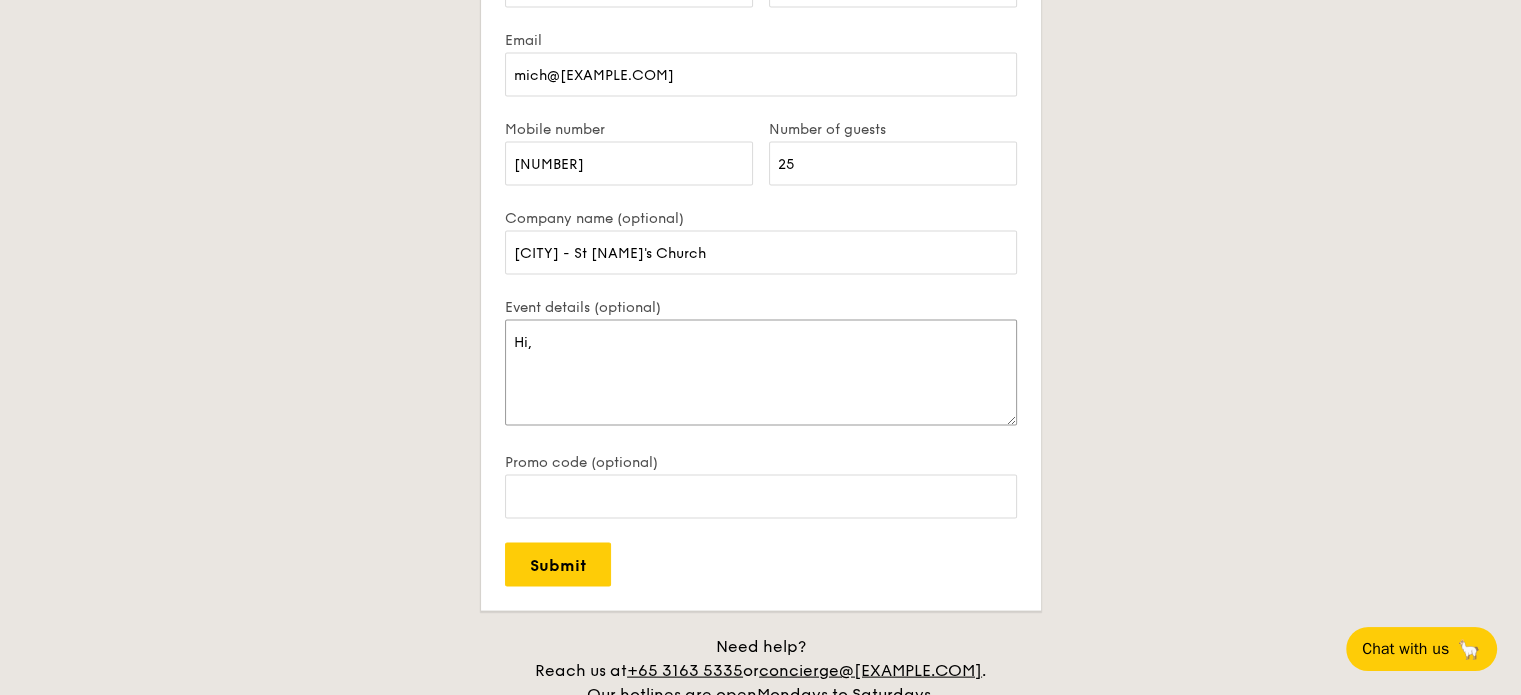 scroll, scrollTop: 4200, scrollLeft: 0, axis: vertical 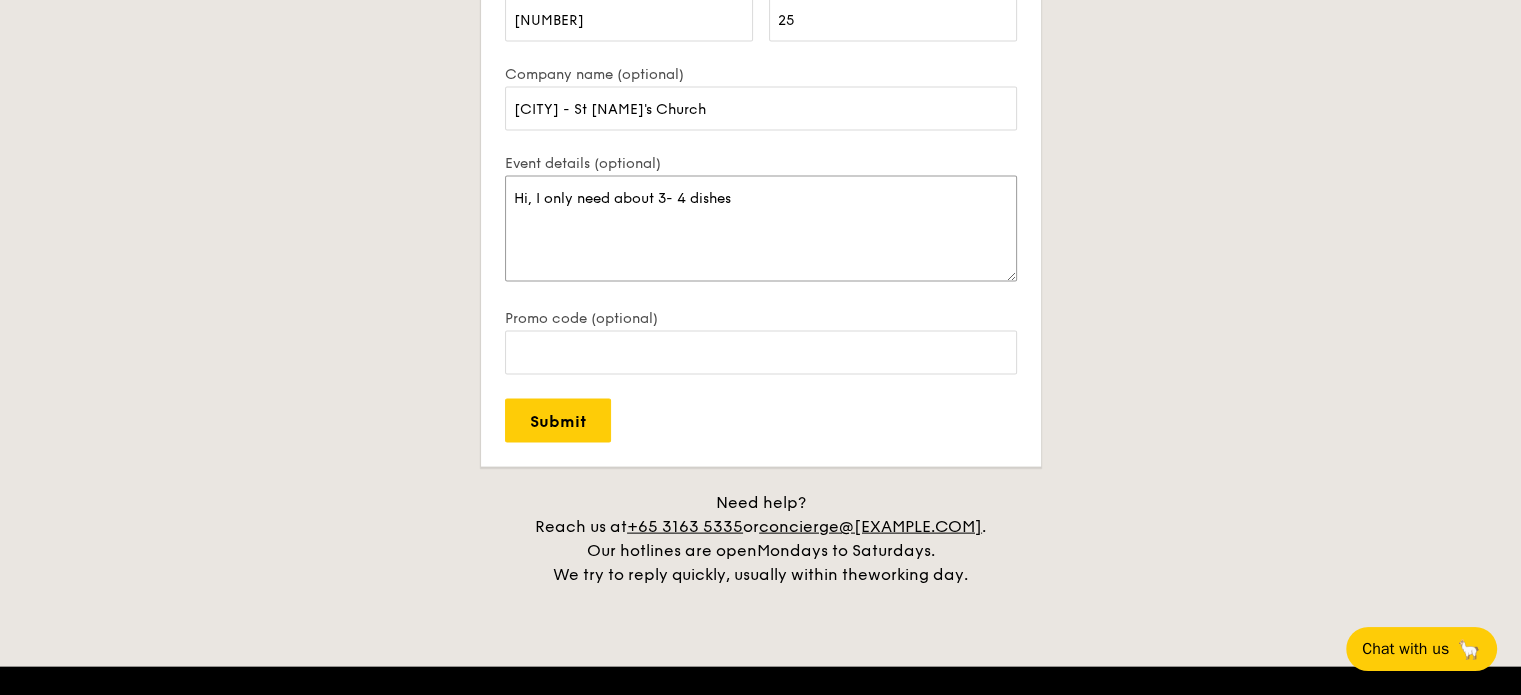 drag, startPoint x: 696, startPoint y: 191, endPoint x: 784, endPoint y: 202, distance: 88.68484 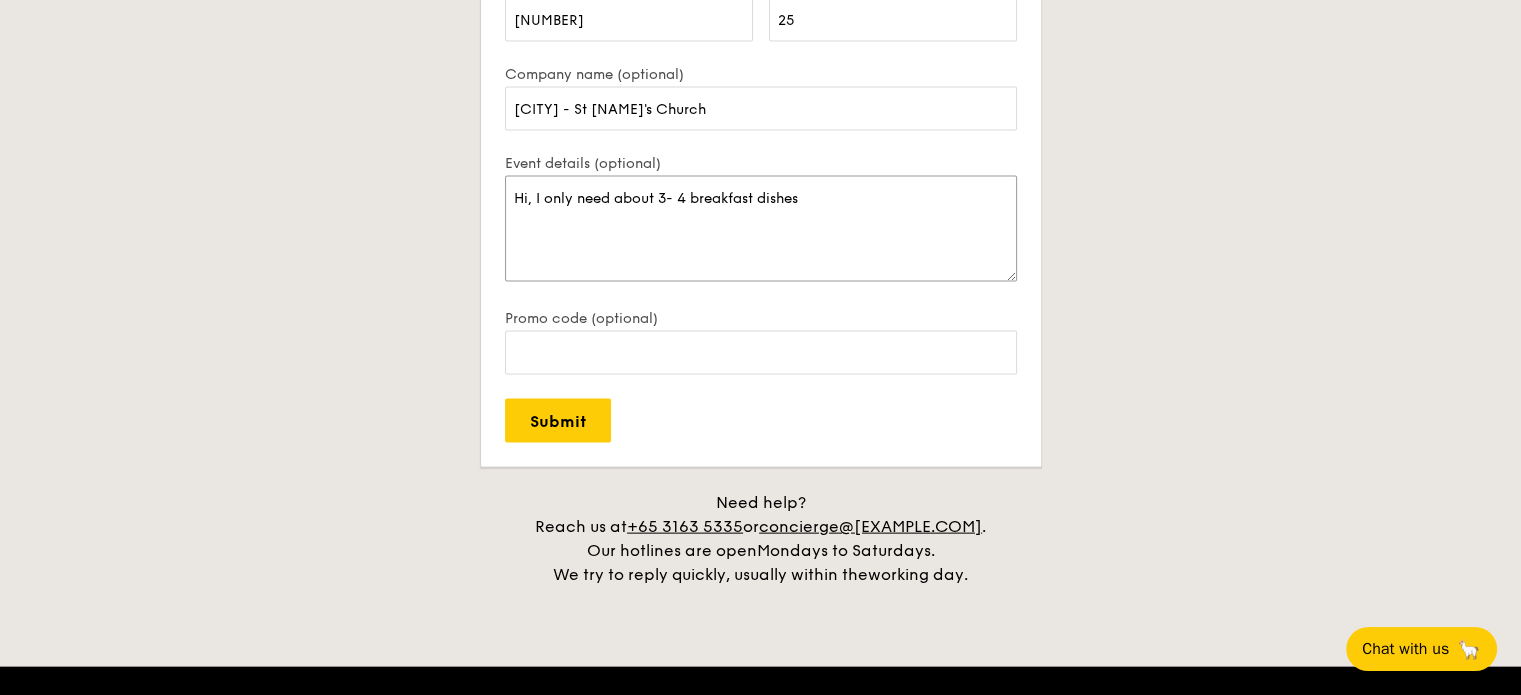 drag, startPoint x: 899, startPoint y: 197, endPoint x: 933, endPoint y: 215, distance: 38.470768 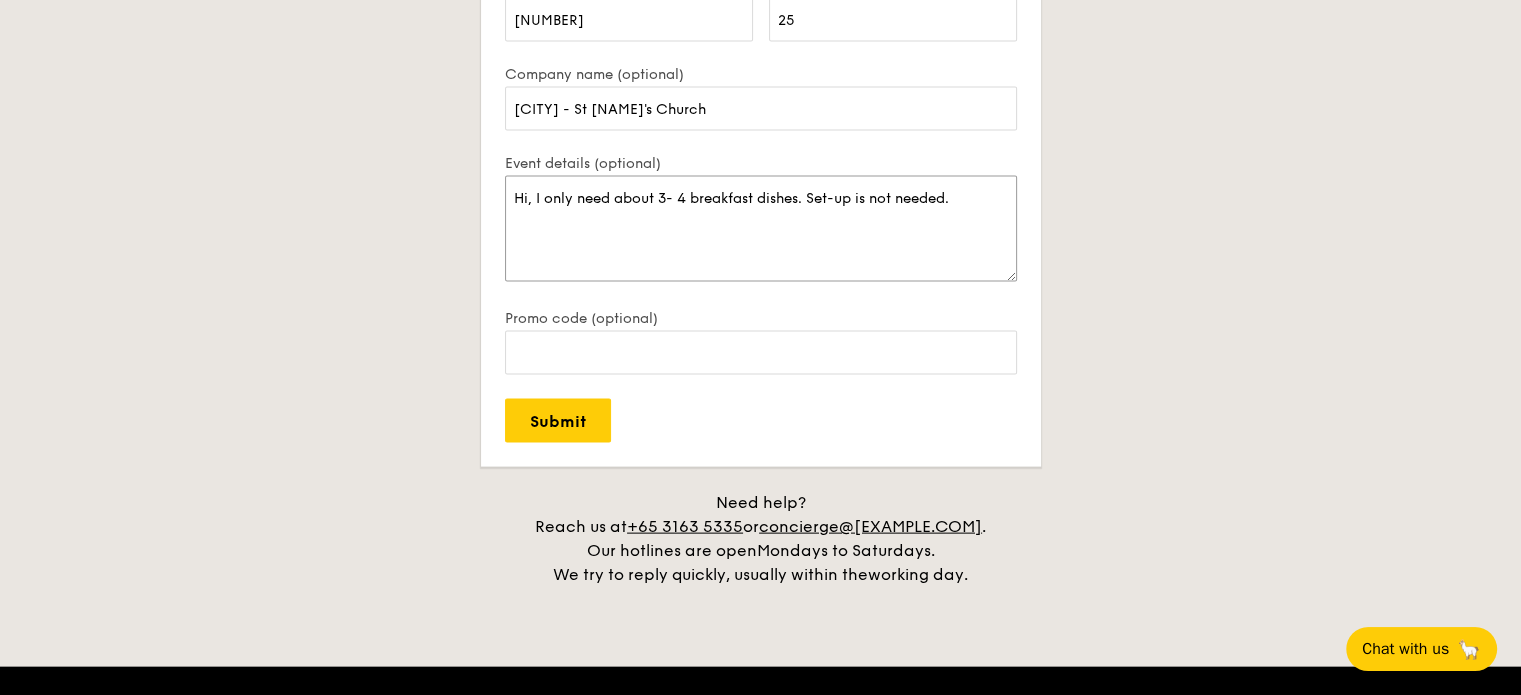 click on "Hi, I only need about 3- 4 breakfast dishes. Set-up is not needed." at bounding box center (761, 229) 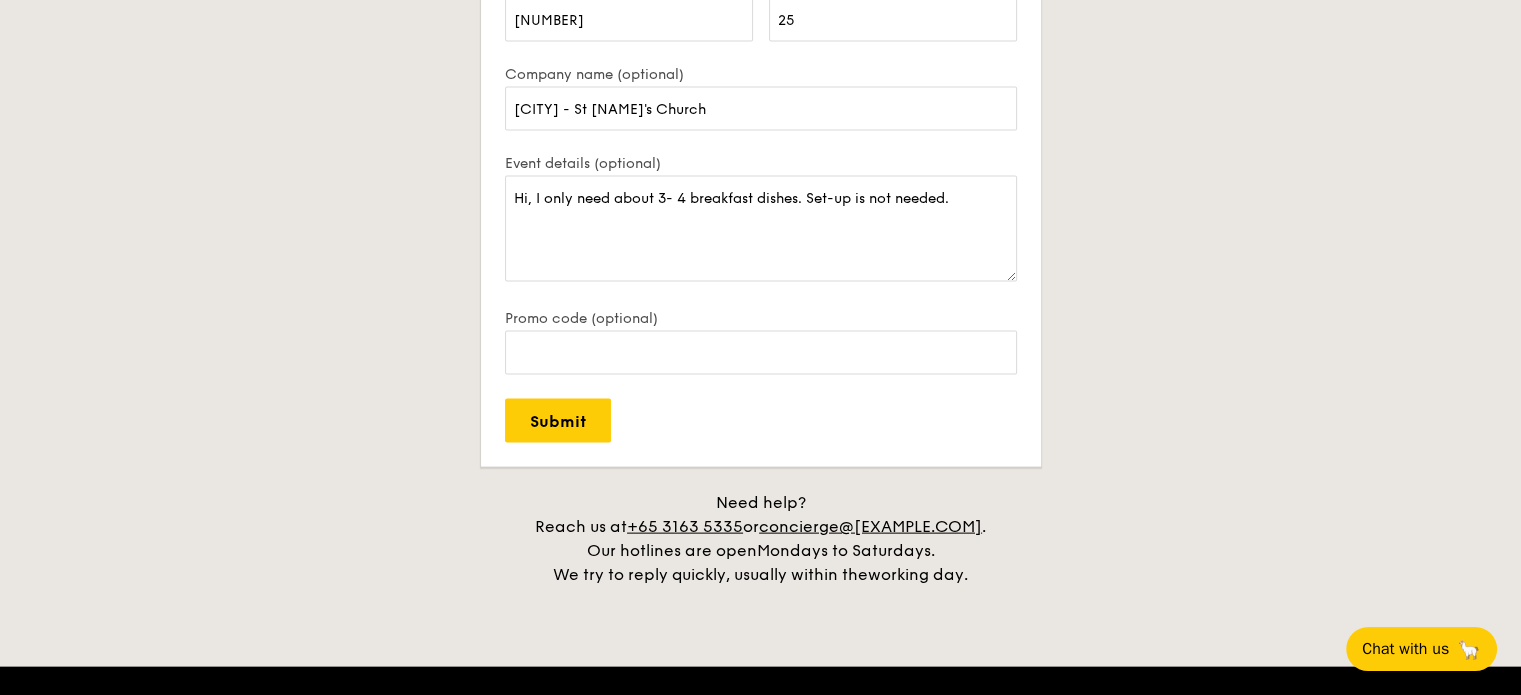 drag, startPoint x: 1208, startPoint y: 161, endPoint x: 1181, endPoint y: 170, distance: 28.460499 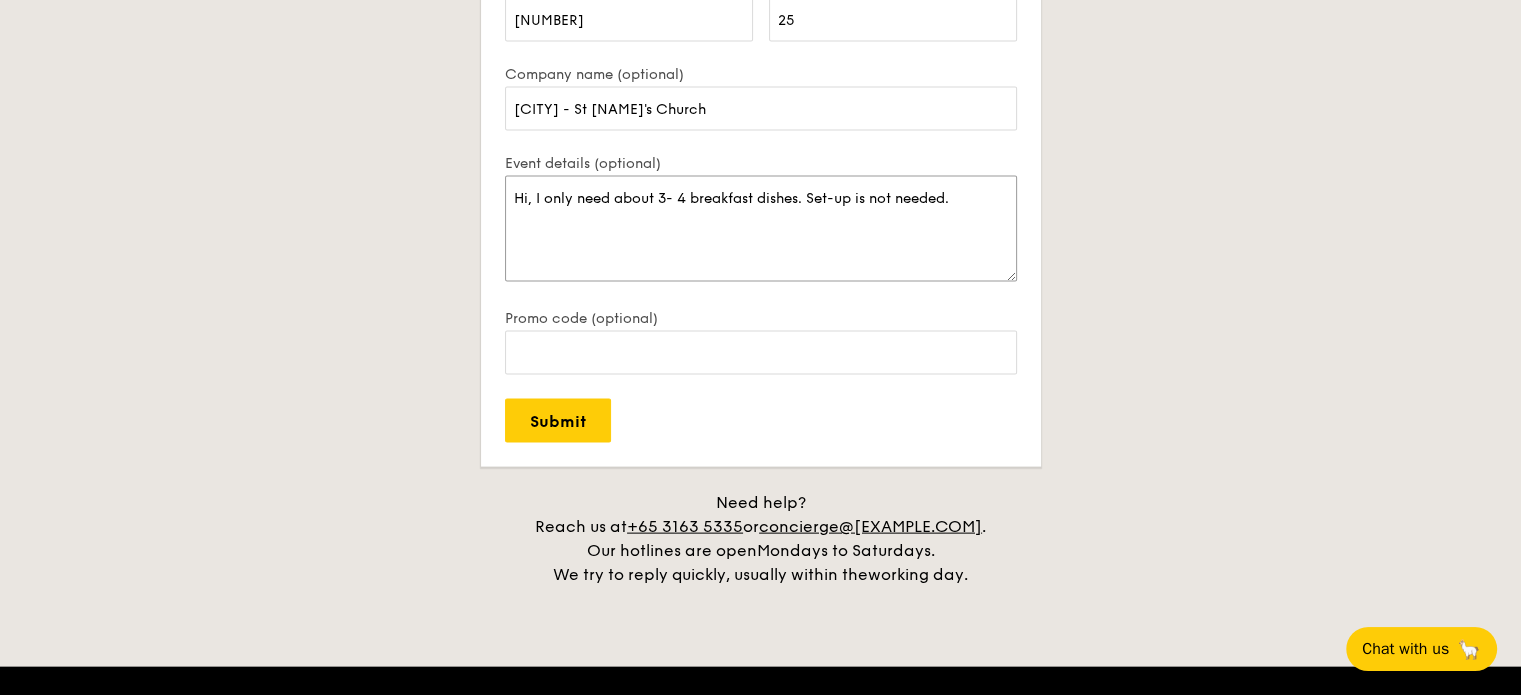 click on "Hi, I only need about 3- 4 breakfast dishes. Set-up is not needed." at bounding box center [761, 229] 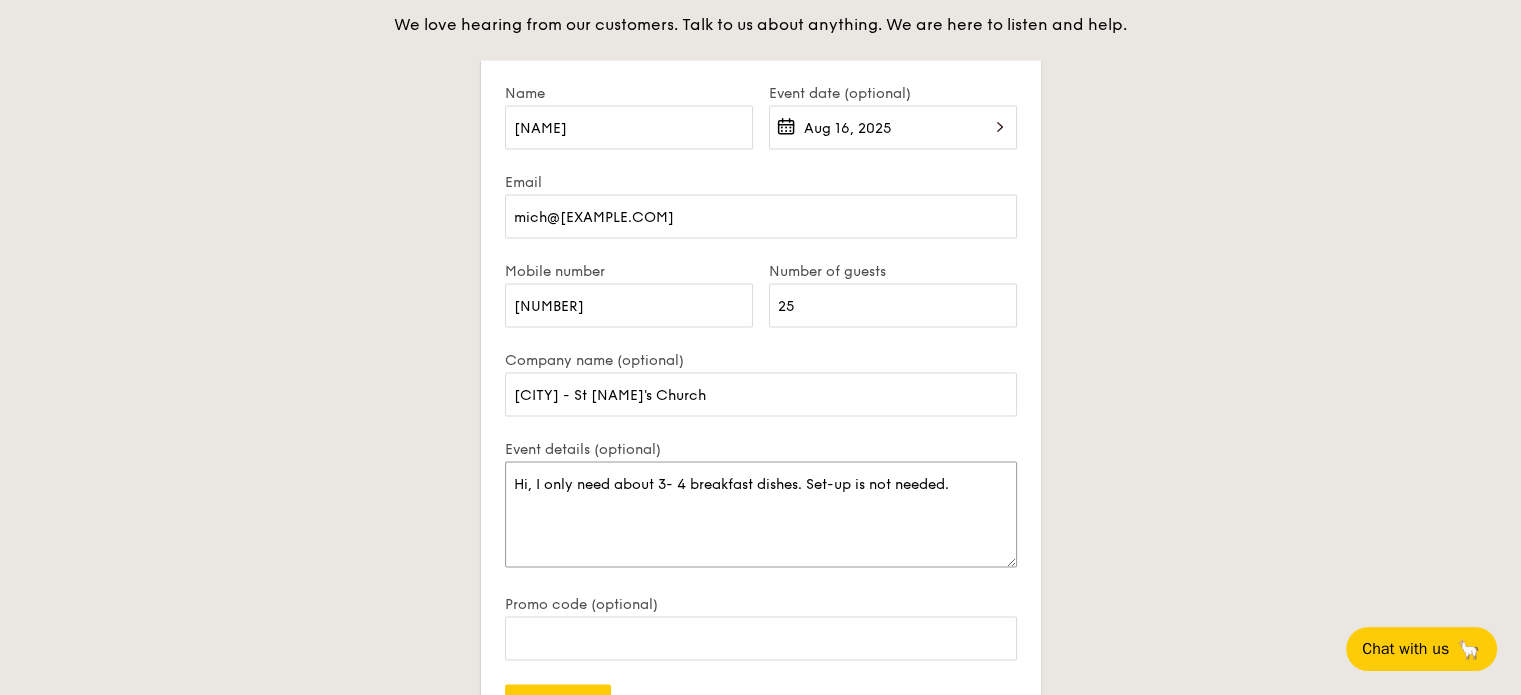 scroll, scrollTop: 4100, scrollLeft: 0, axis: vertical 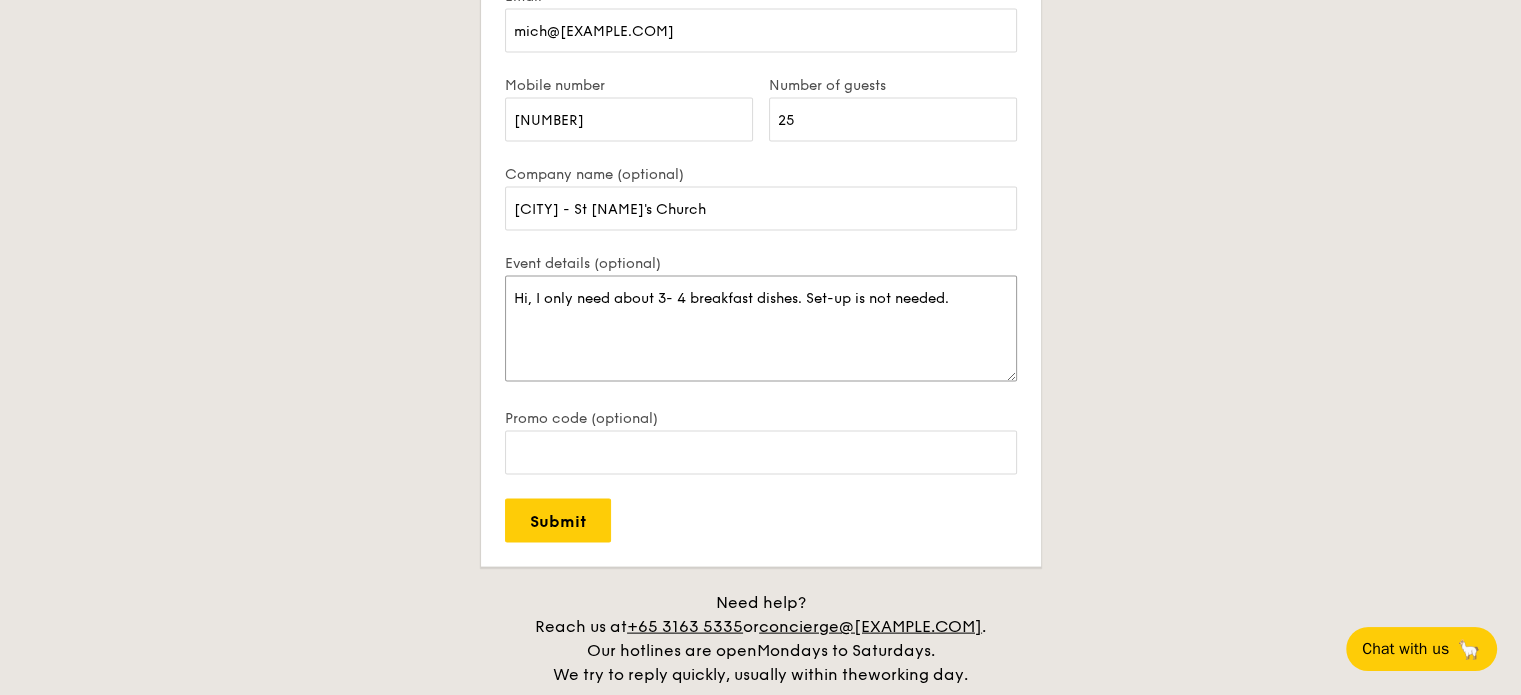 drag, startPoint x: 695, startPoint y: 294, endPoint x: 816, endPoint y: 311, distance: 122.18838 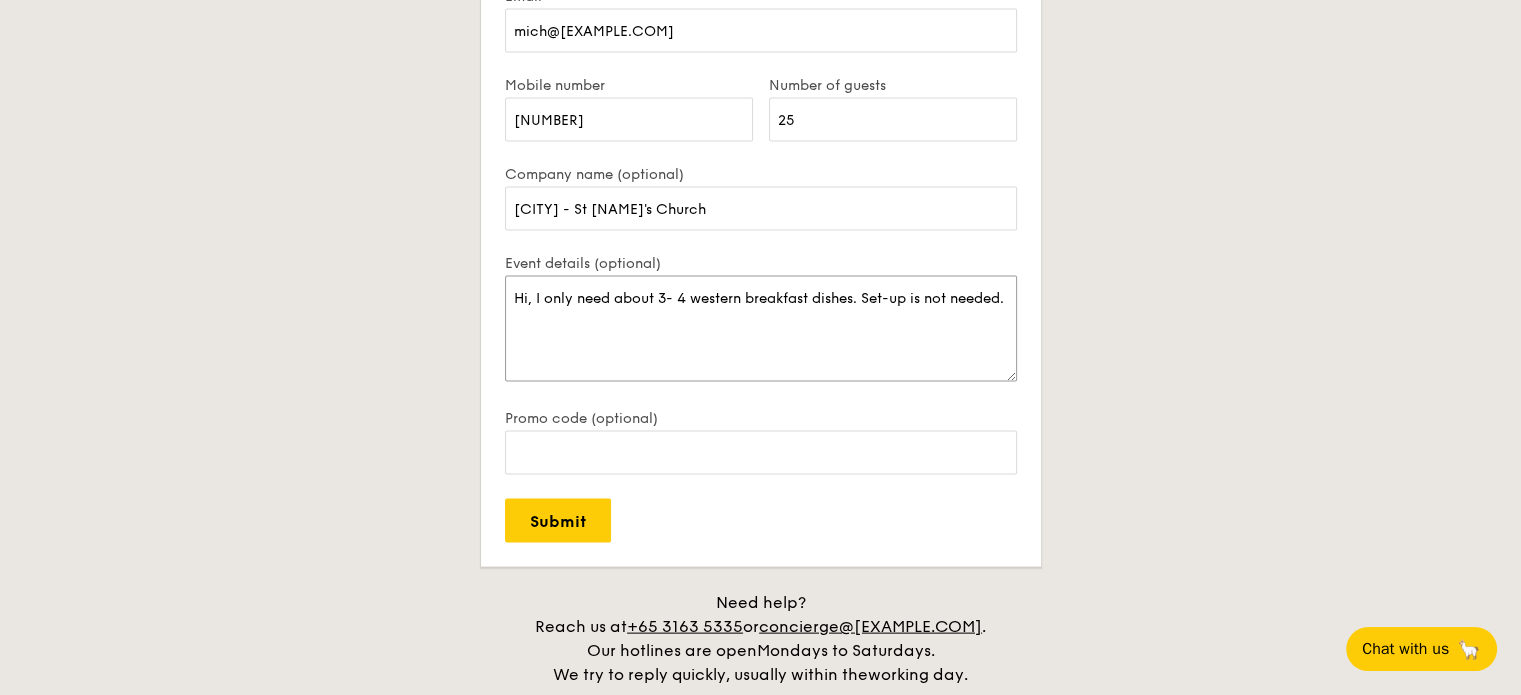 click on "Hi, I only need about 3- 4 western breakfast dishes. Set-up is not needed." at bounding box center [761, 329] 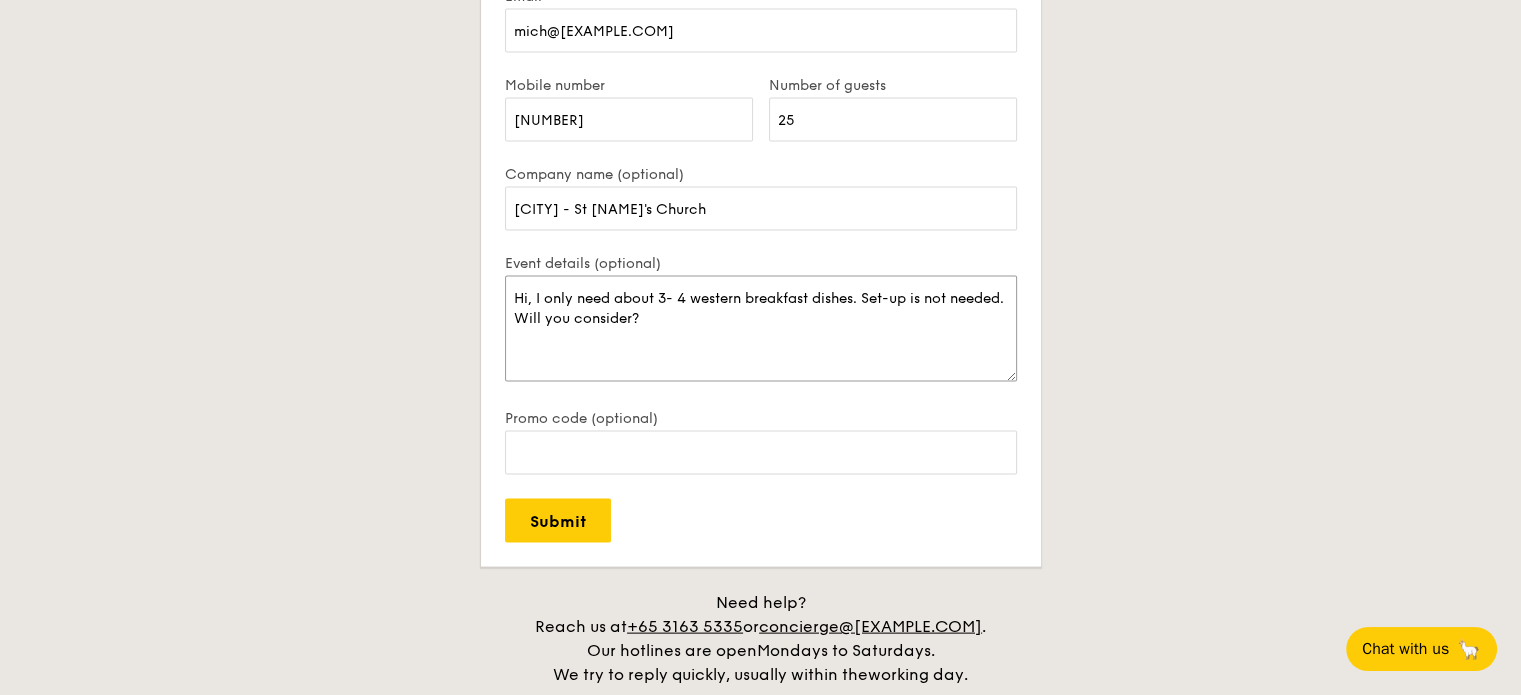 click on "Hi, I only need about 3- 4 western breakfast dishes. Set-up is not needed. Will you consider?" at bounding box center (761, 329) 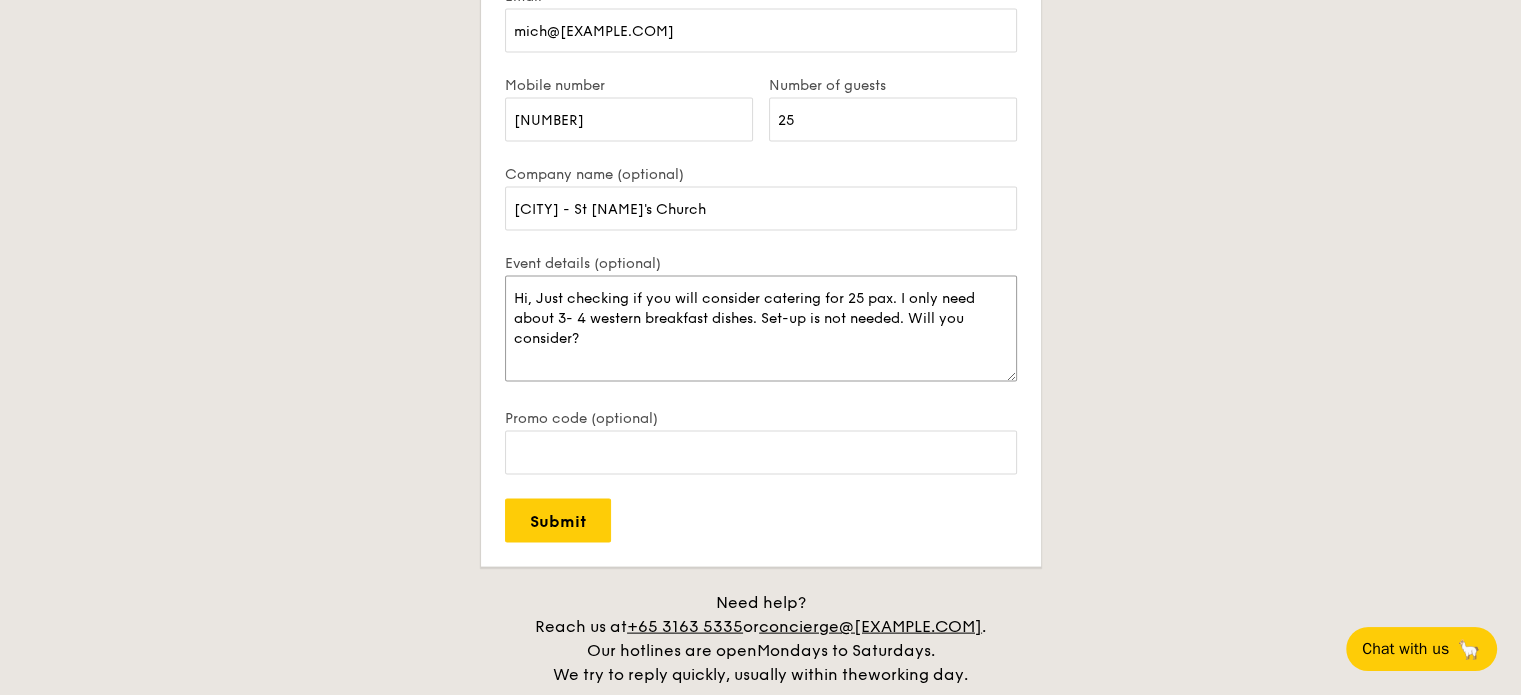 click on "Hi, Just checking if you will consider catering for 25 pax. I only need about 3- 4 western breakfast dishes. Set-up is not needed. Will you consider?" at bounding box center (761, 329) 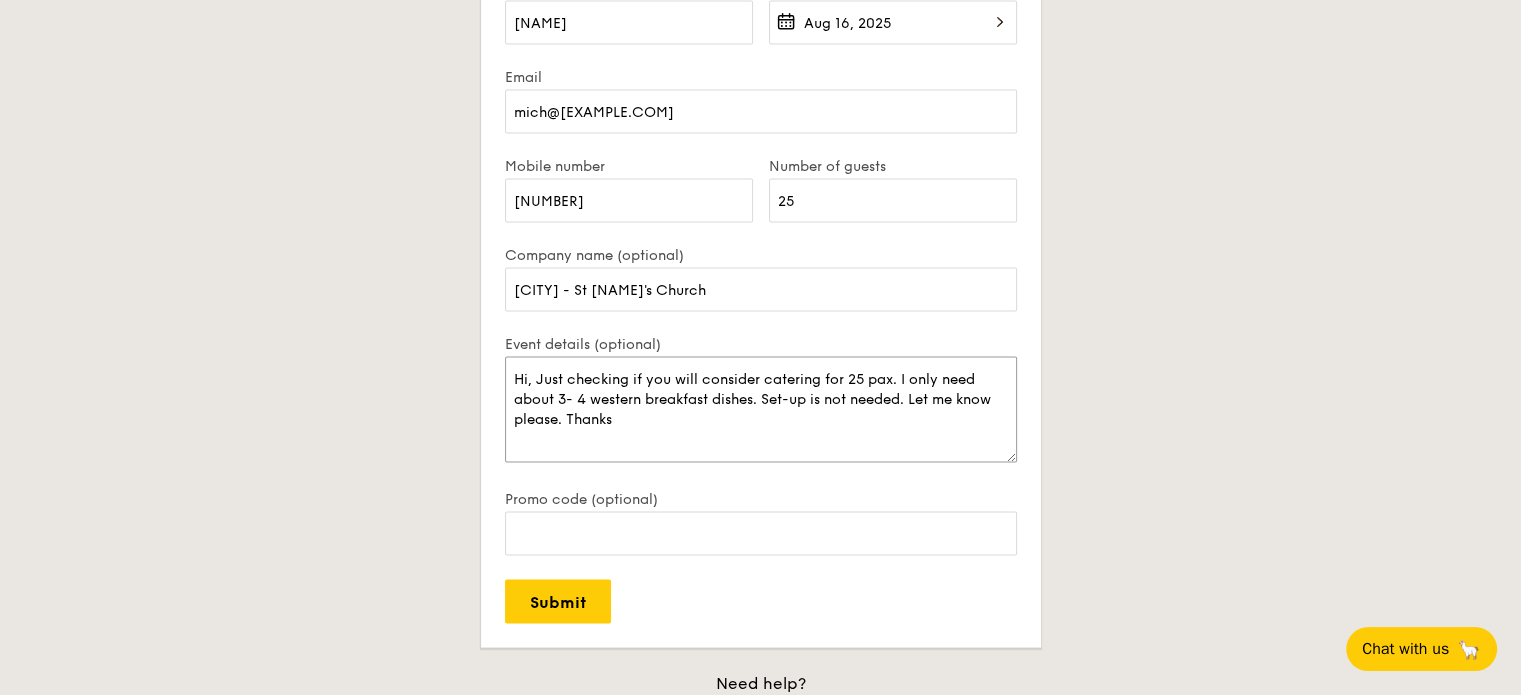 scroll, scrollTop: 4100, scrollLeft: 0, axis: vertical 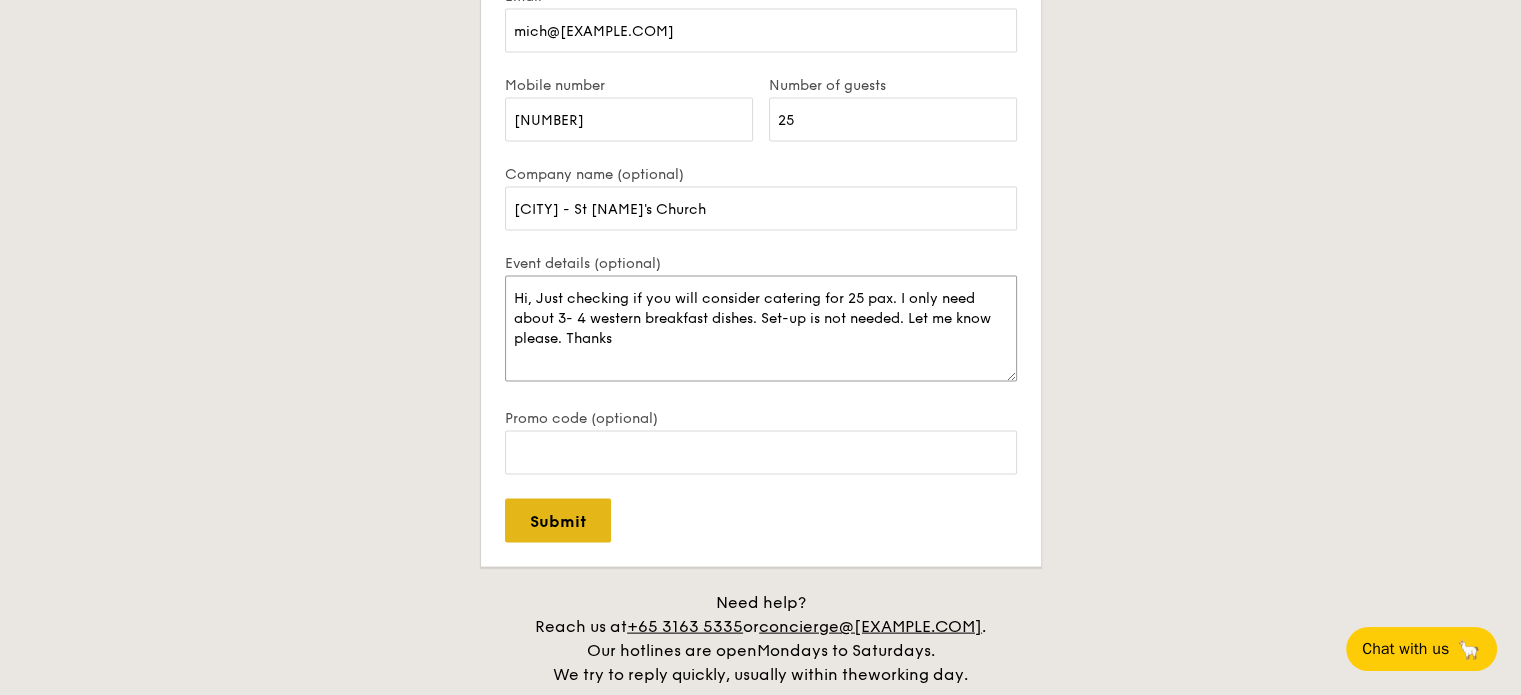 type on "Hi, Just checking if you will consider catering for 25 pax. I only need about 3- 4 western breakfast dishes. Set-up is not needed. Let me know please. Thanks" 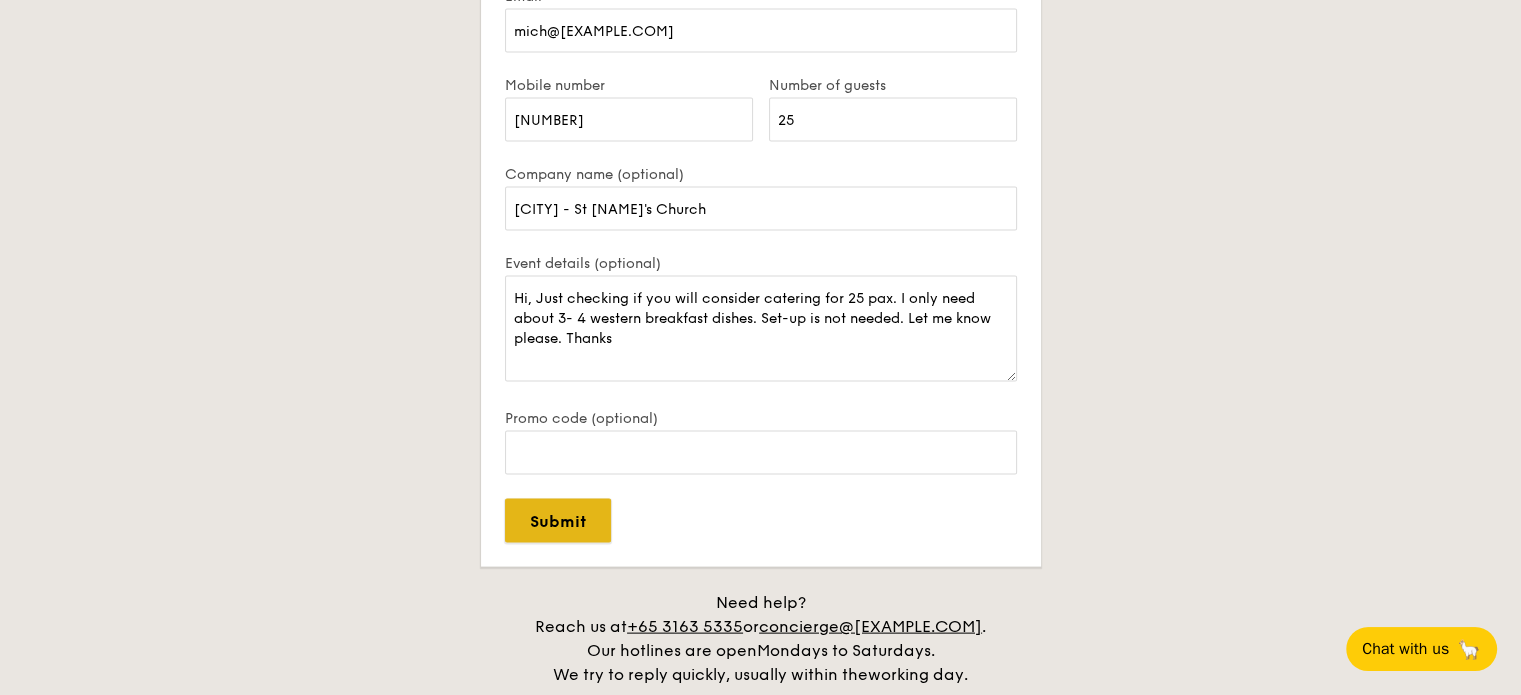 click on "Submit" at bounding box center [558, 521] 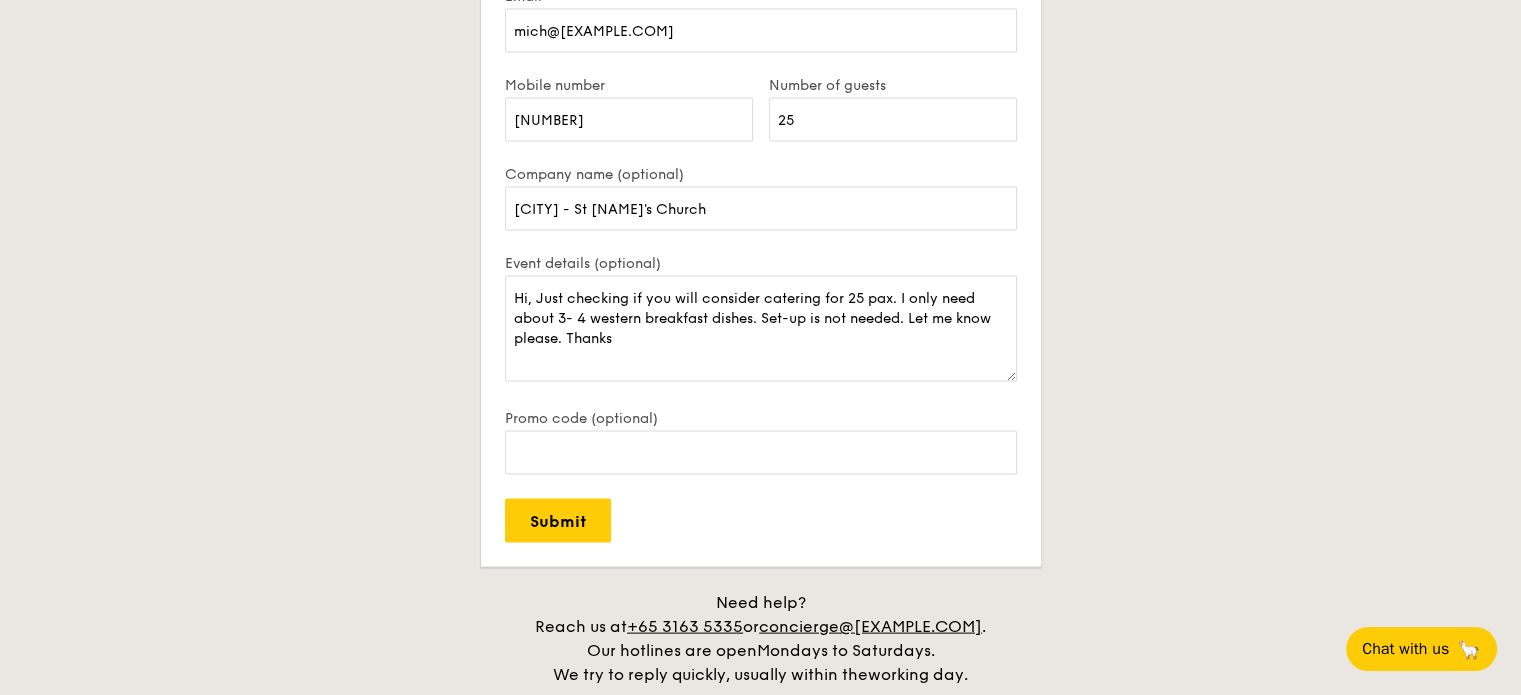 type 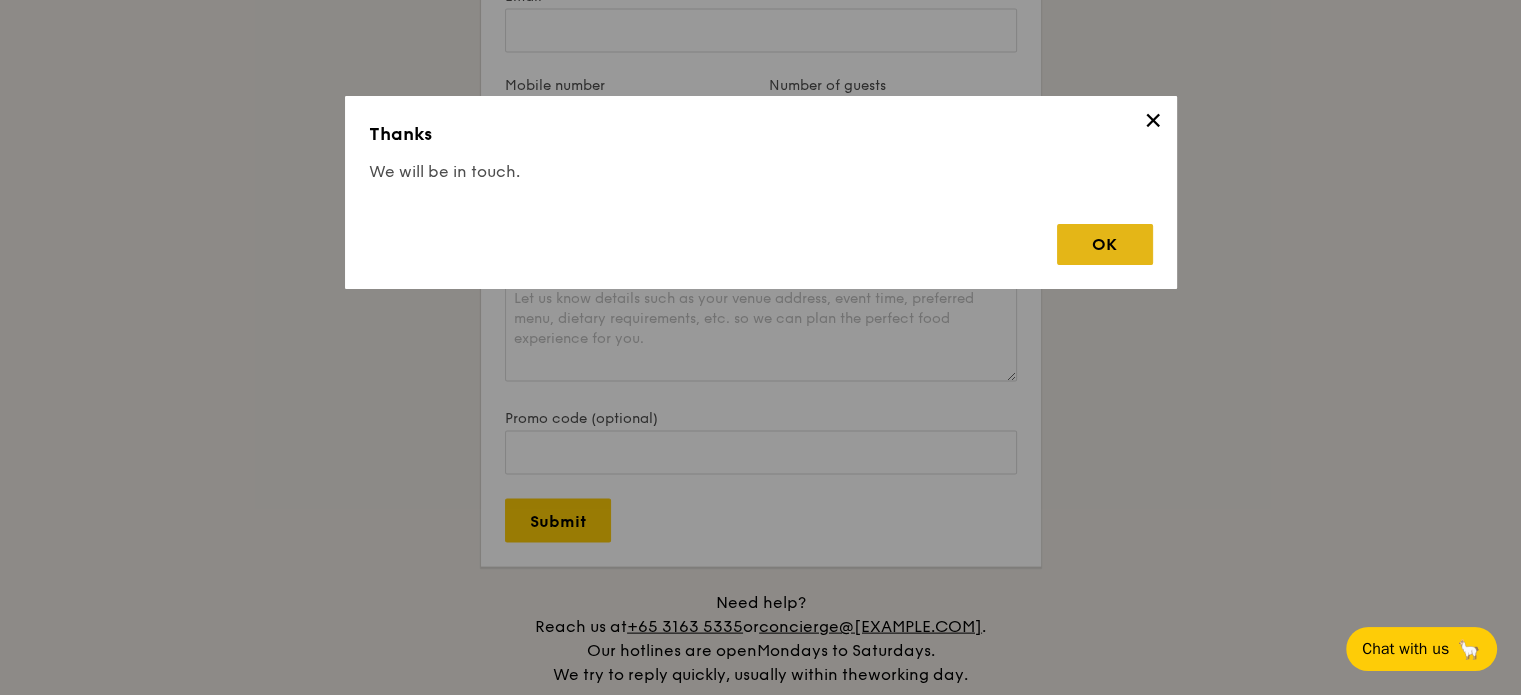 click on "OK" at bounding box center (1105, 244) 